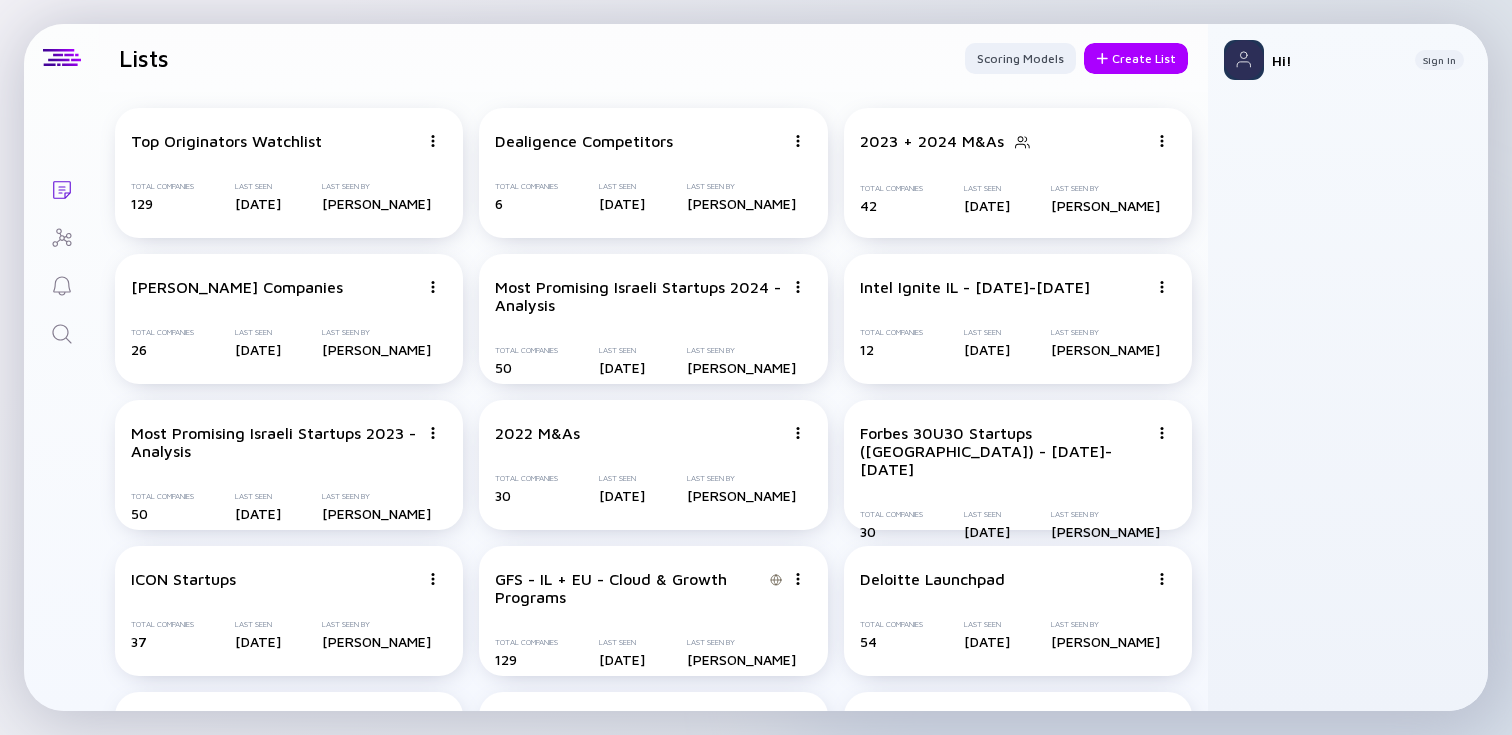 scroll, scrollTop: 0, scrollLeft: 0, axis: both 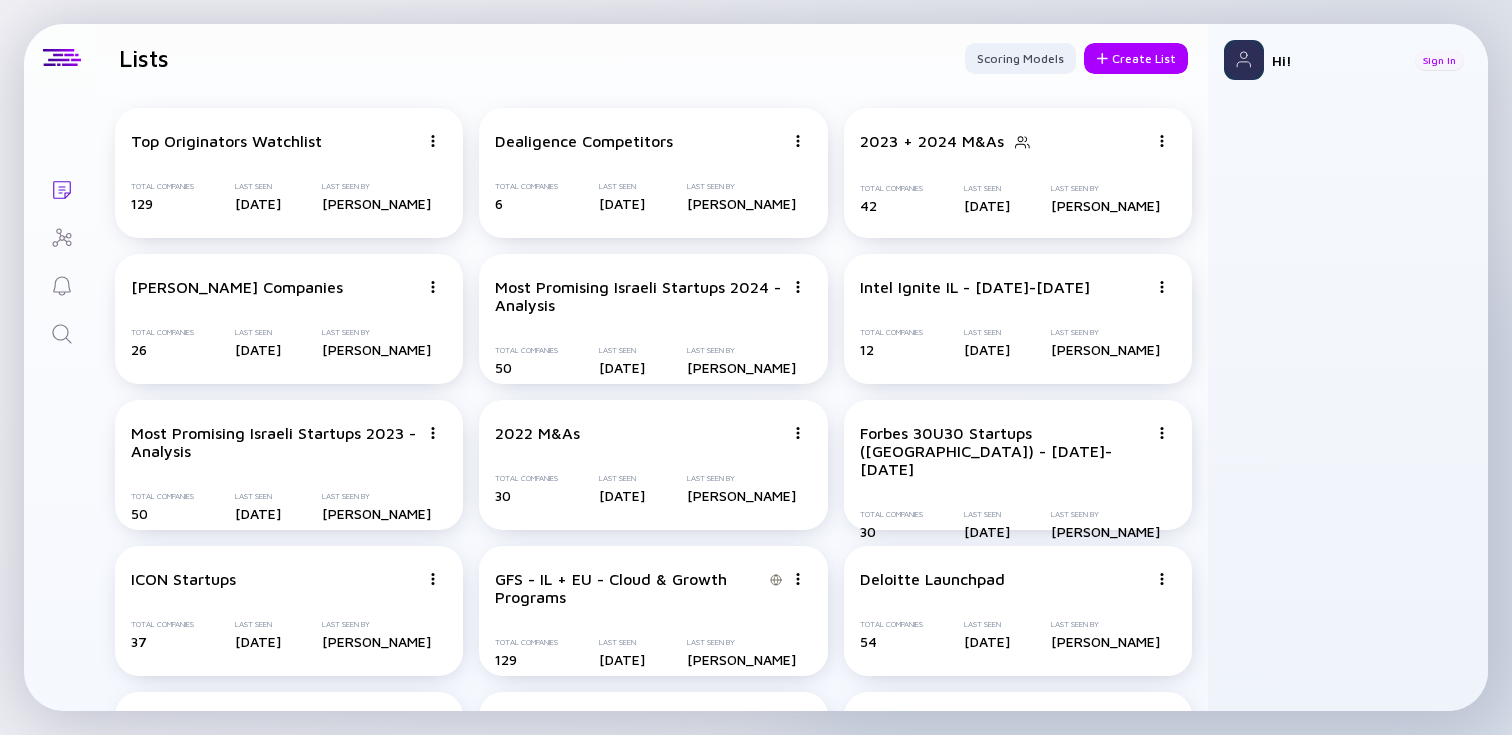 click on "Sign In" at bounding box center (1439, 60) 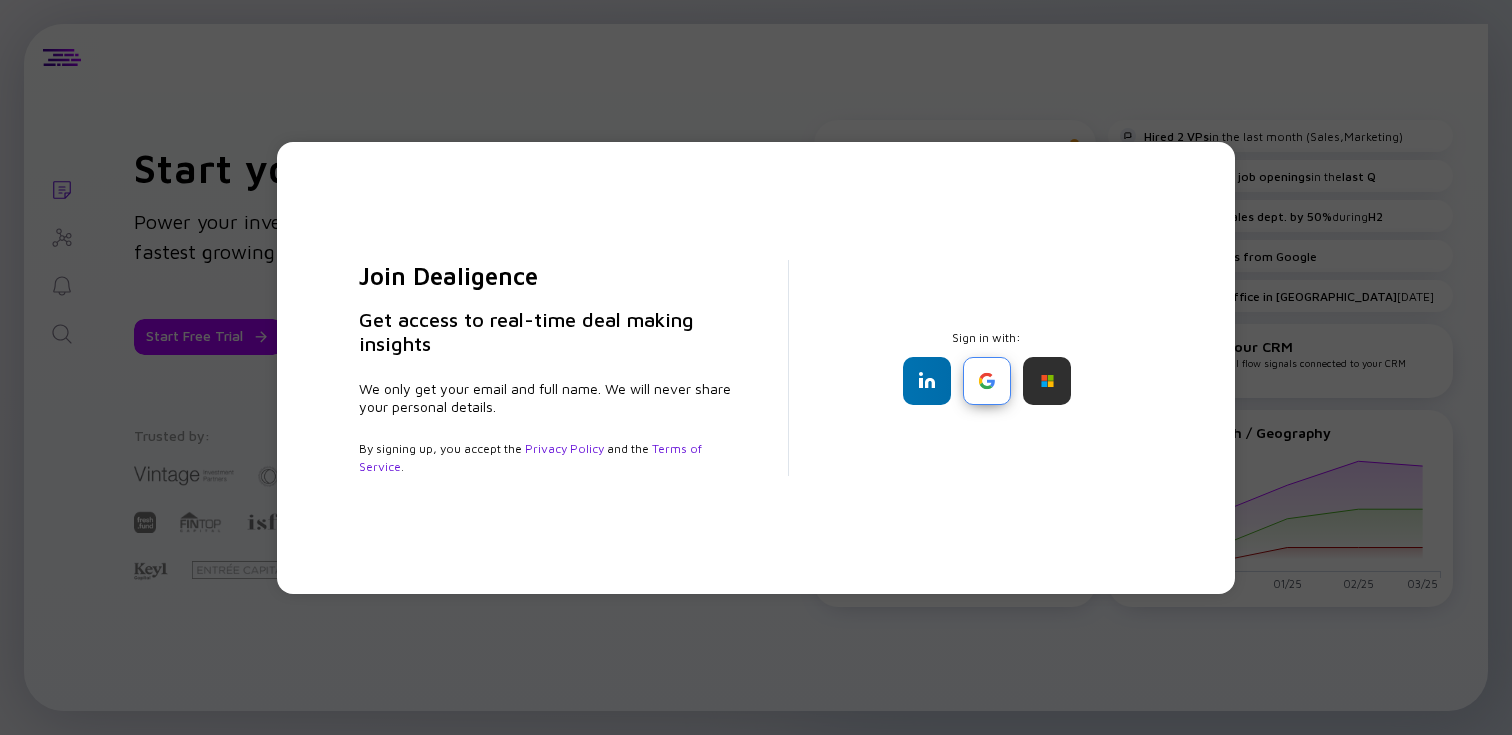 click at bounding box center (987, 381) 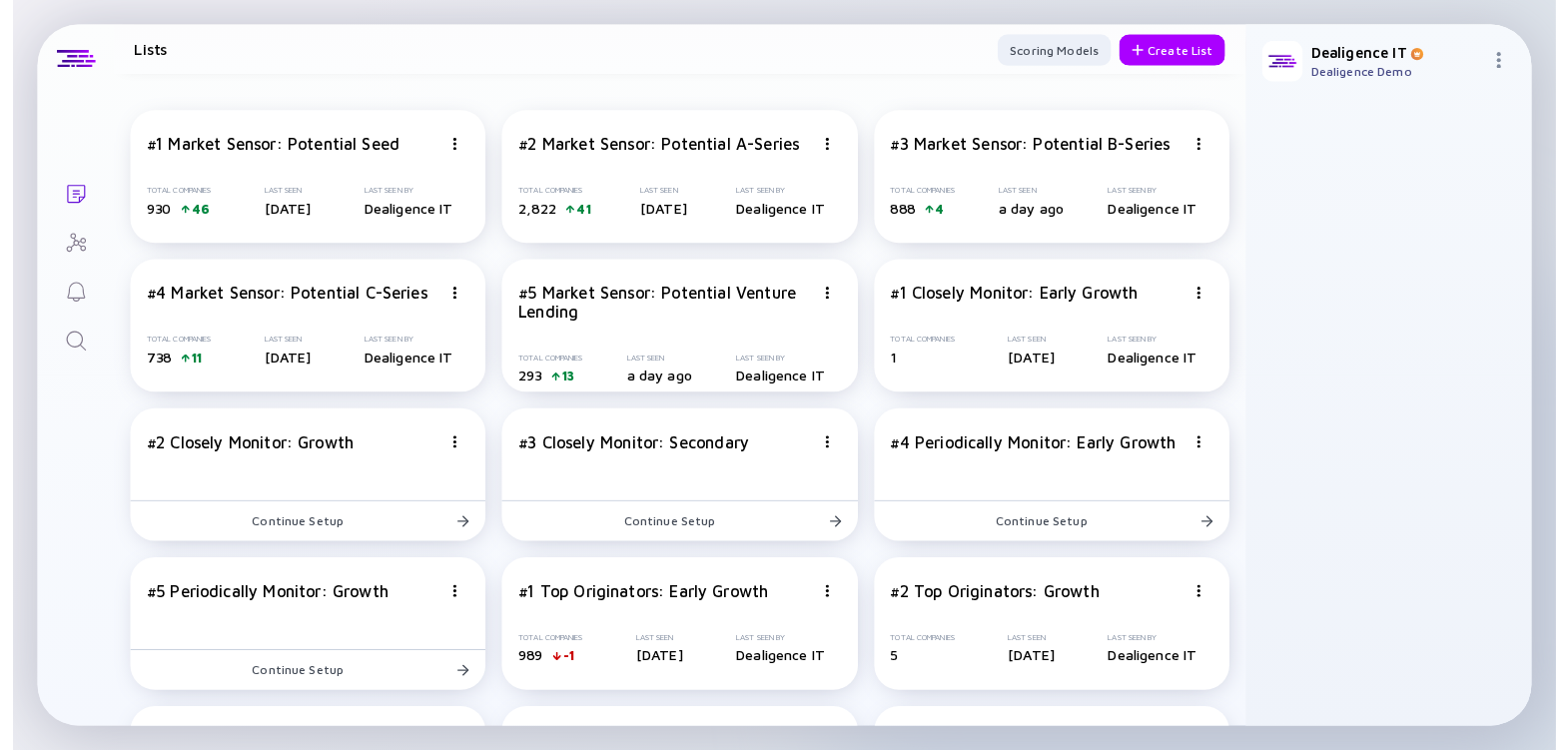 scroll, scrollTop: 564, scrollLeft: 0, axis: vertical 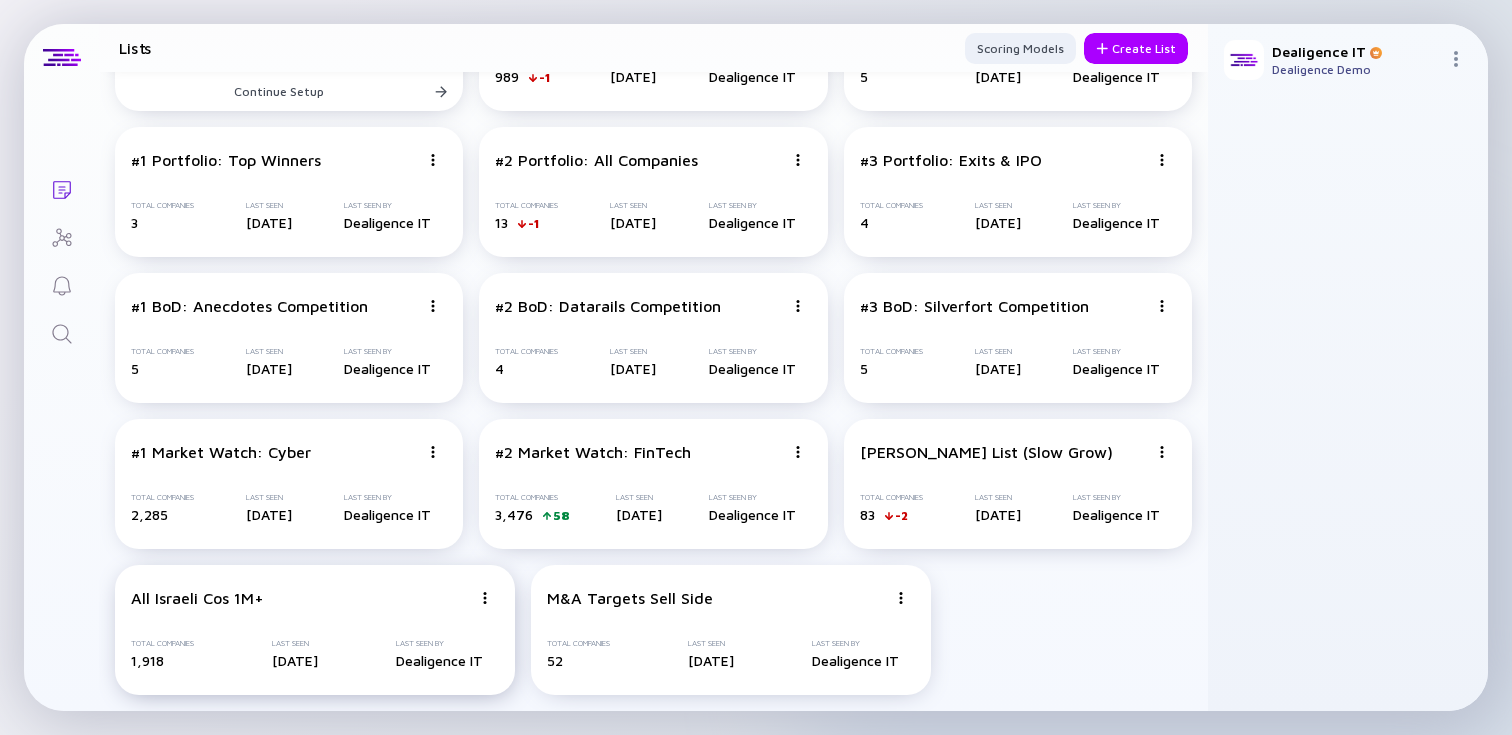 click at bounding box center [433, -424] 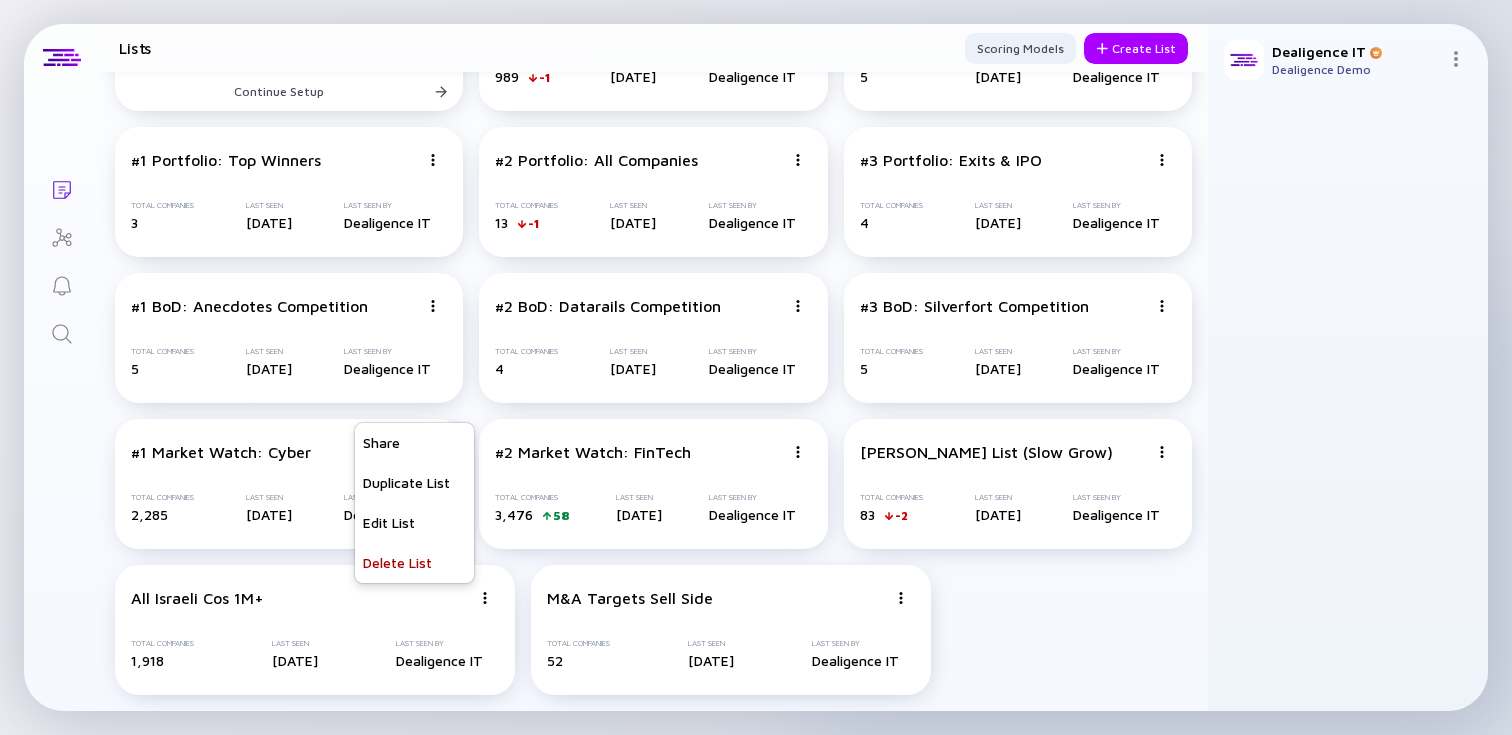 click on "#1 Market Sensor: Potential Seed  Total Companies 930 46 Last Seen [DATE] Last Seen By Dealigence IT #2 Market Sensor: Potential A-Series Total Companies 2,822 41 Last Seen [DATE] Last Seen By Dealigence IT #3 Market Sensor: Potential B-Series Total Companies 888 4 Last Seen a day ago Last Seen By Dealigence IT #4 Market Sensor: Potential C-Series Total Companies 738 11 Last Seen [DATE] Last Seen By Dealigence IT #5 Market Sensor: Potential Venture Lending Total Companies 293 13 Last Seen a day ago Last Seen By Dealigence IT #1 Closely Monitor: Early Growth Total Companies 1 Last Seen [DATE] Last Seen By Dealigence IT #2 Closely Monitor: Growth Continue Setup #3 Closely Monitor: Secondary Continue Setup #4 Periodically Monitor: Early Growth Continue Setup #5 Periodically Monitor: Growth Continue Setup #1 Top Originators: Early Growth Total Companies 989 -1 Last Seen [DATE] Last Seen By Dealigence IT #2 Top Originators: Growth Total Companies 5 Last Seen [DATE] Last Seen By 3 4" at bounding box center (653, 119) 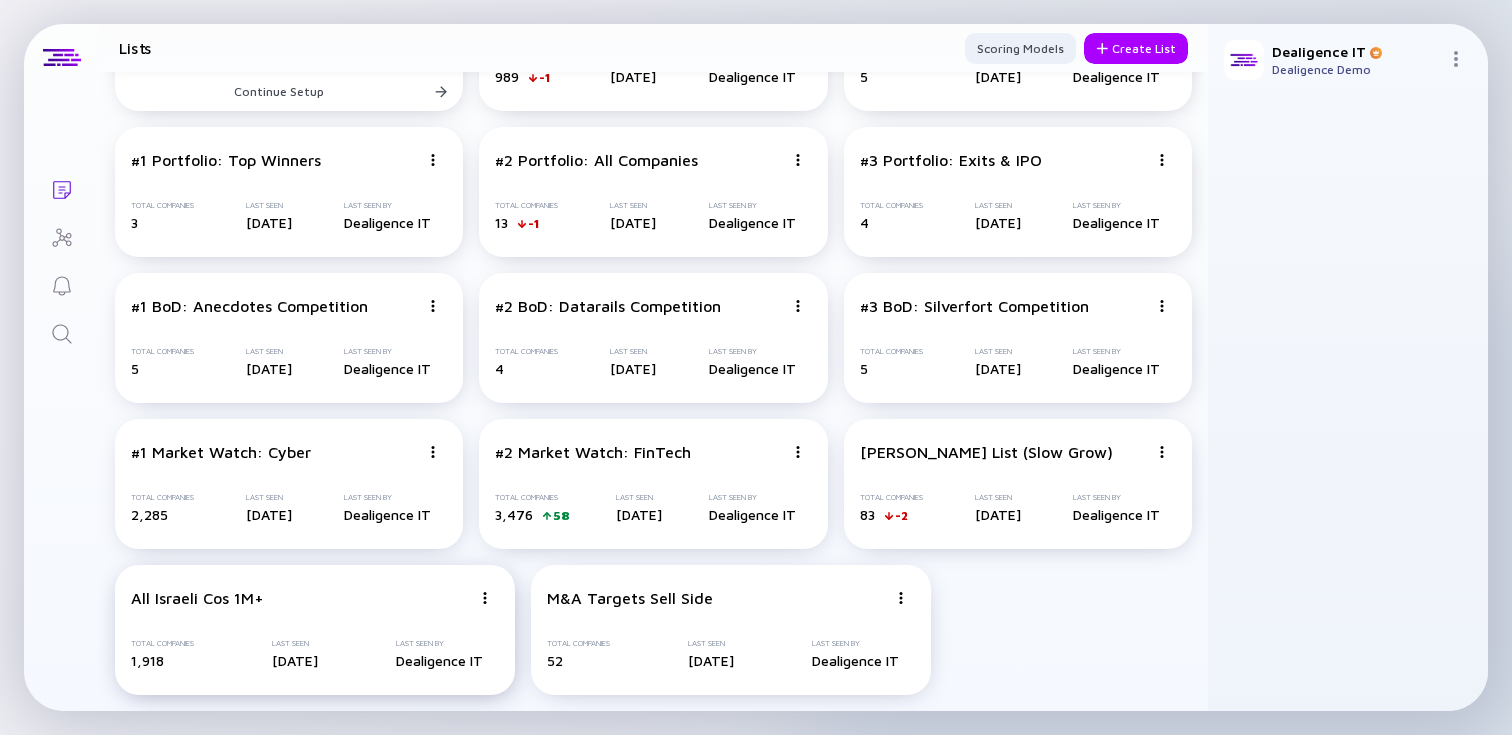 click at bounding box center (485, 598) 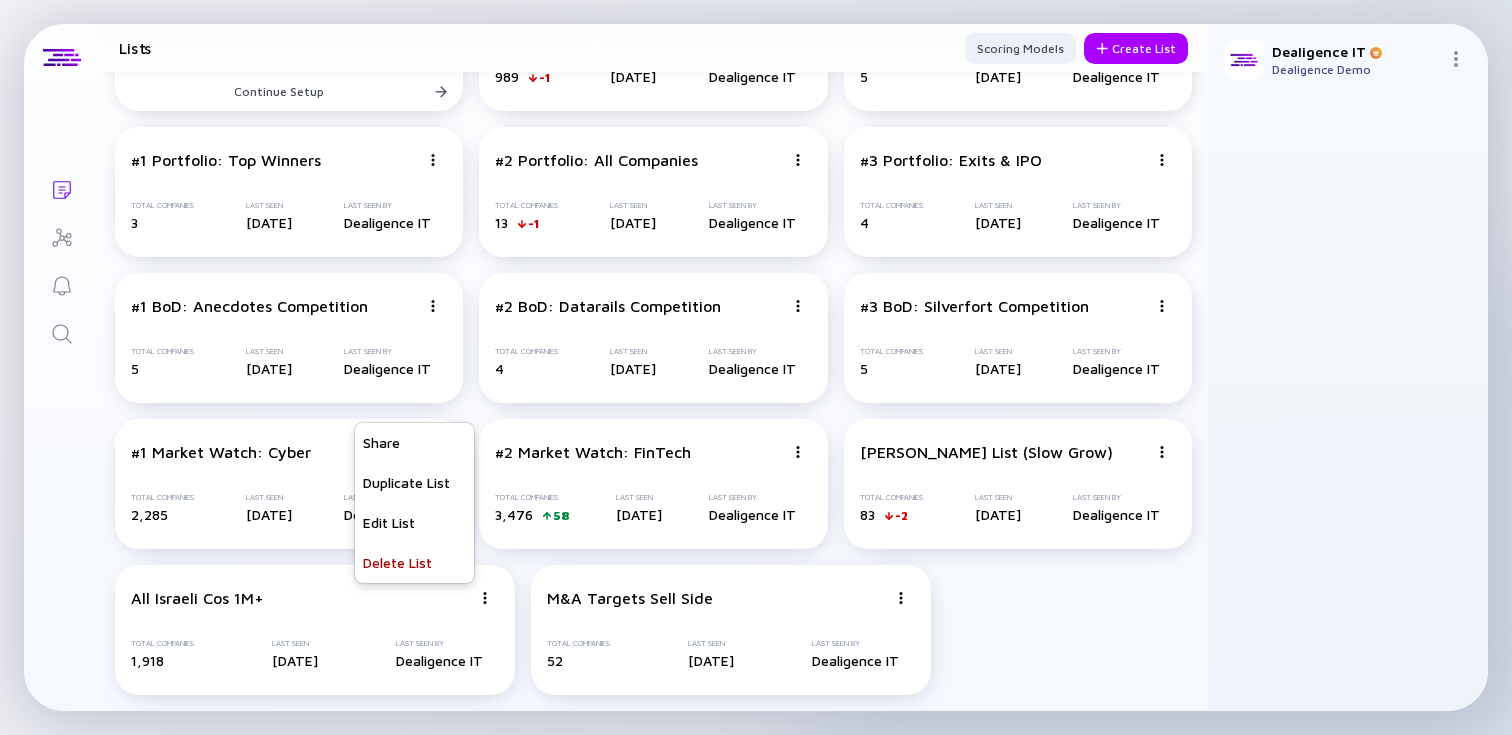 click on "#1 Market Sensor: Potential Seed  Total Companies 930 46 Last Seen [DATE] Last Seen By Dealigence IT #2 Market Sensor: Potential A-Series Total Companies 2,822 41 Last Seen [DATE] Last Seen By Dealigence IT #3 Market Sensor: Potential B-Series Total Companies 888 4 Last Seen a day ago Last Seen By Dealigence IT #4 Market Sensor: Potential C-Series Total Companies 738 11 Last Seen [DATE] Last Seen By Dealigence IT #5 Market Sensor: Potential Venture Lending Total Companies 293 13 Last Seen a day ago Last Seen By Dealigence IT #1 Closely Monitor: Early Growth Total Companies 1 Last Seen [DATE] Last Seen By Dealigence IT #2 Closely Monitor: Growth Continue Setup #3 Closely Monitor: Secondary Continue Setup #4 Periodically Monitor: Early Growth Continue Setup #5 Periodically Monitor: Growth Continue Setup #1 Top Originators: Early Growth Total Companies 989 -1 Last Seen [DATE] Last Seen By Dealigence IT #2 Top Originators: Growth Total Companies 5 Last Seen [DATE] Last Seen By 3 4" at bounding box center [653, 119] 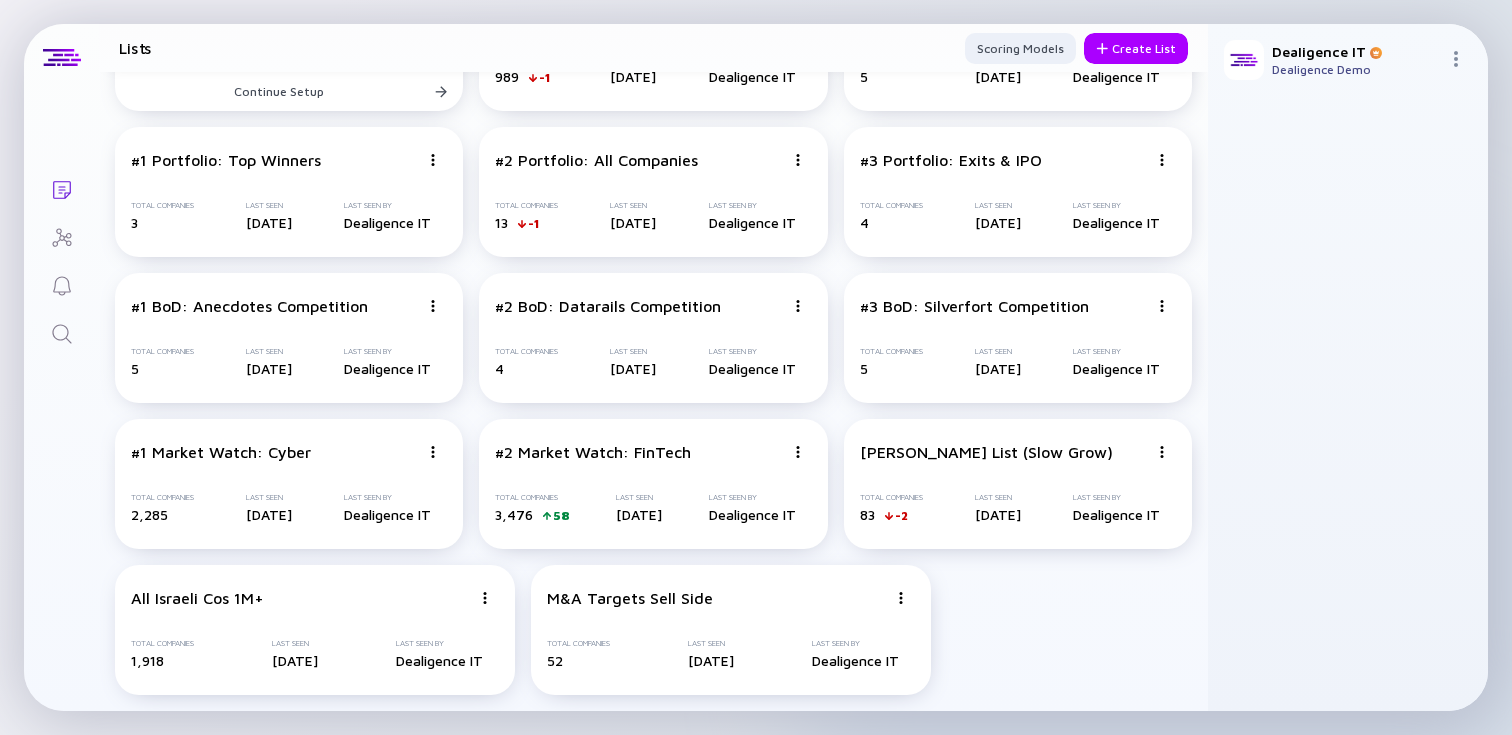 click 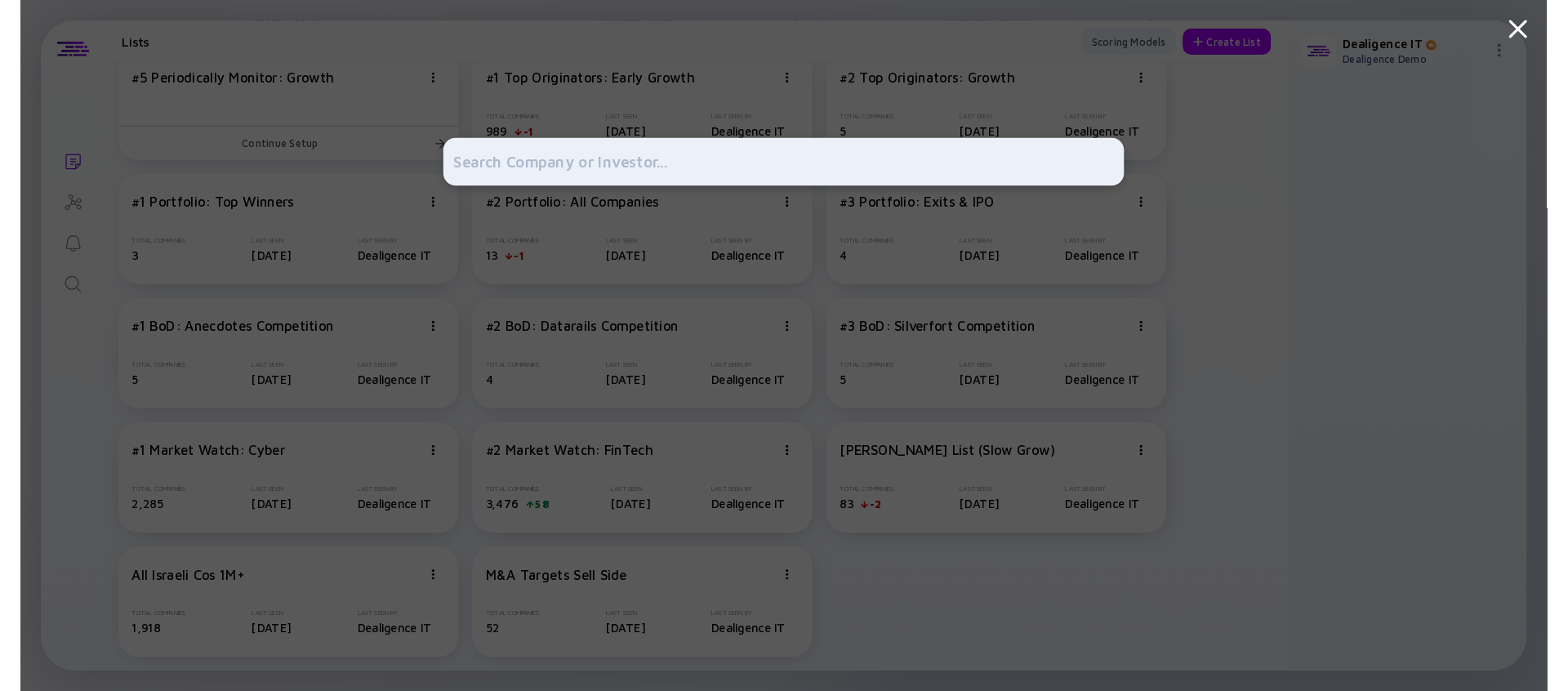 scroll, scrollTop: 371, scrollLeft: 0, axis: vertical 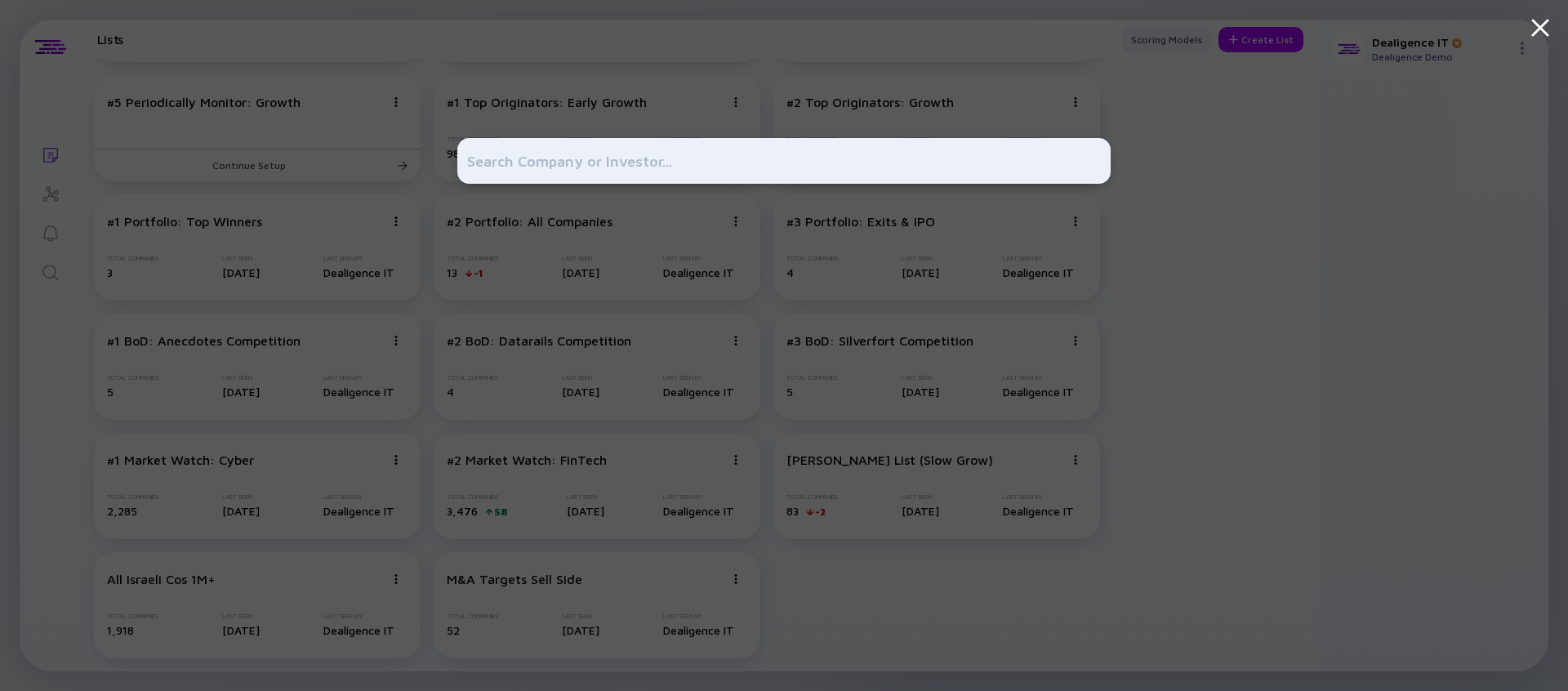 click at bounding box center (784, 346) 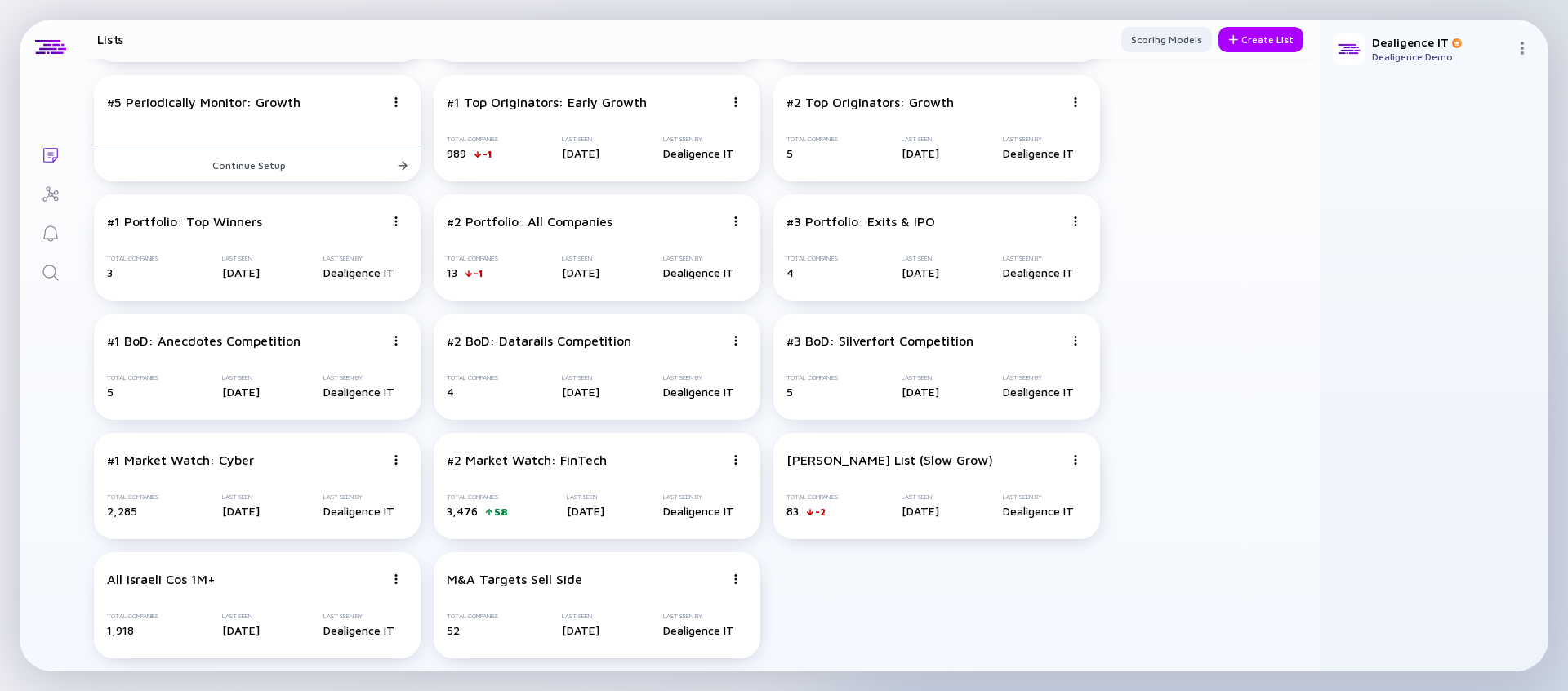 scroll, scrollTop: 0, scrollLeft: 0, axis: both 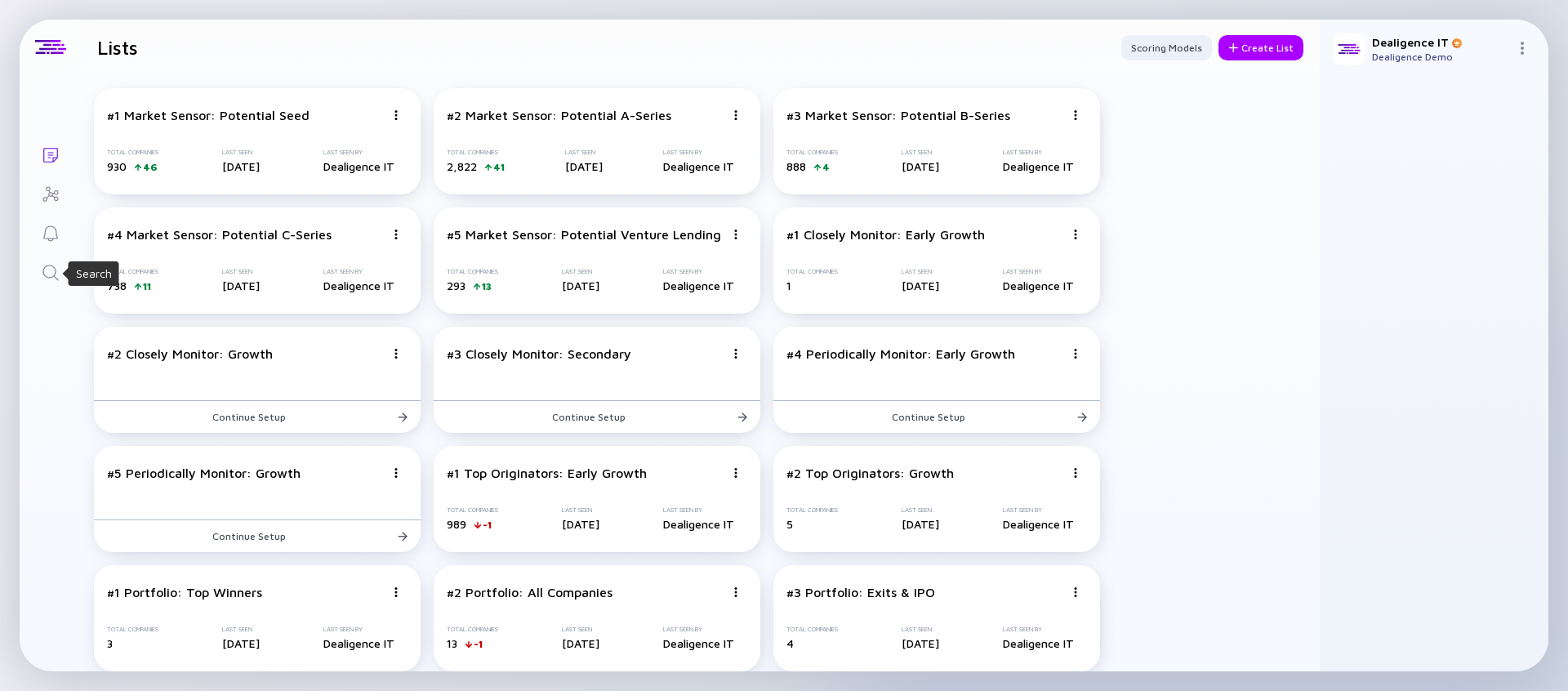 click 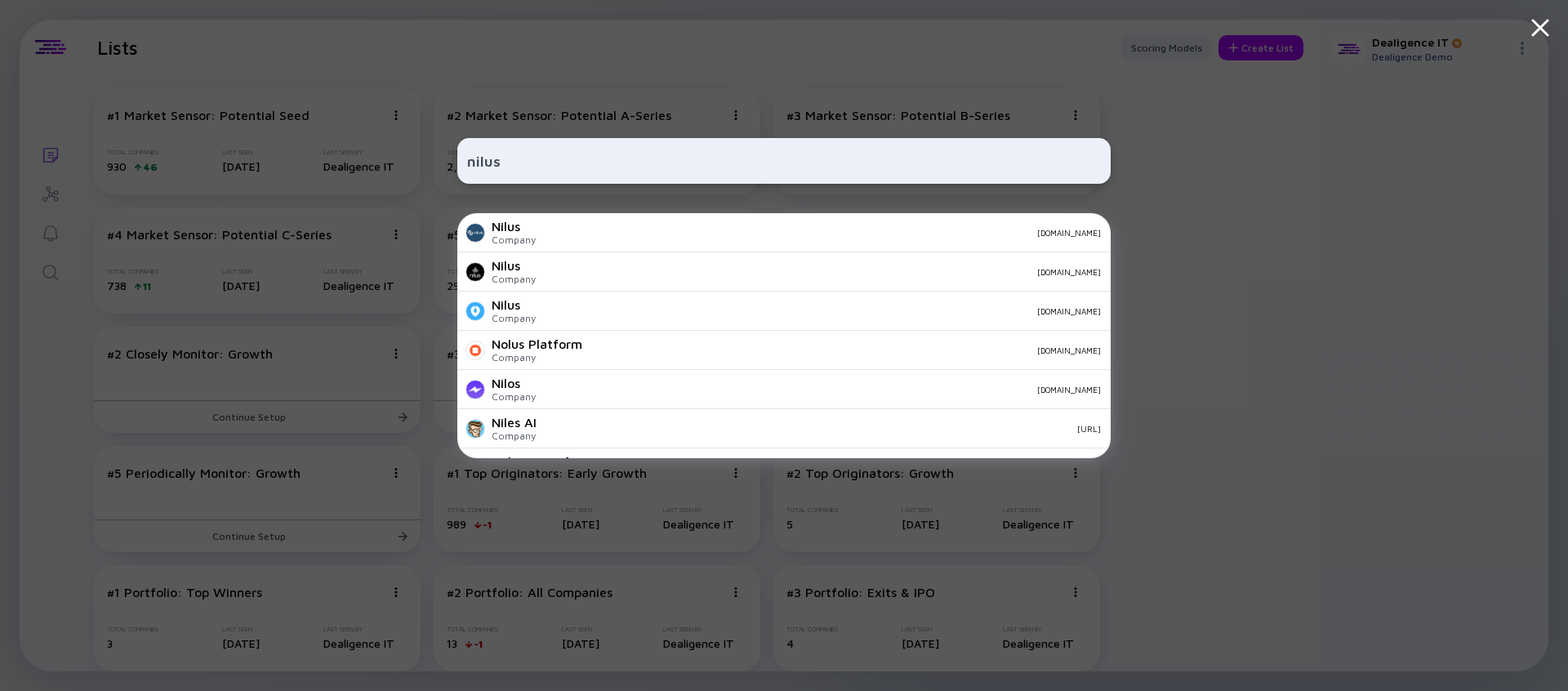 type on "nilus" 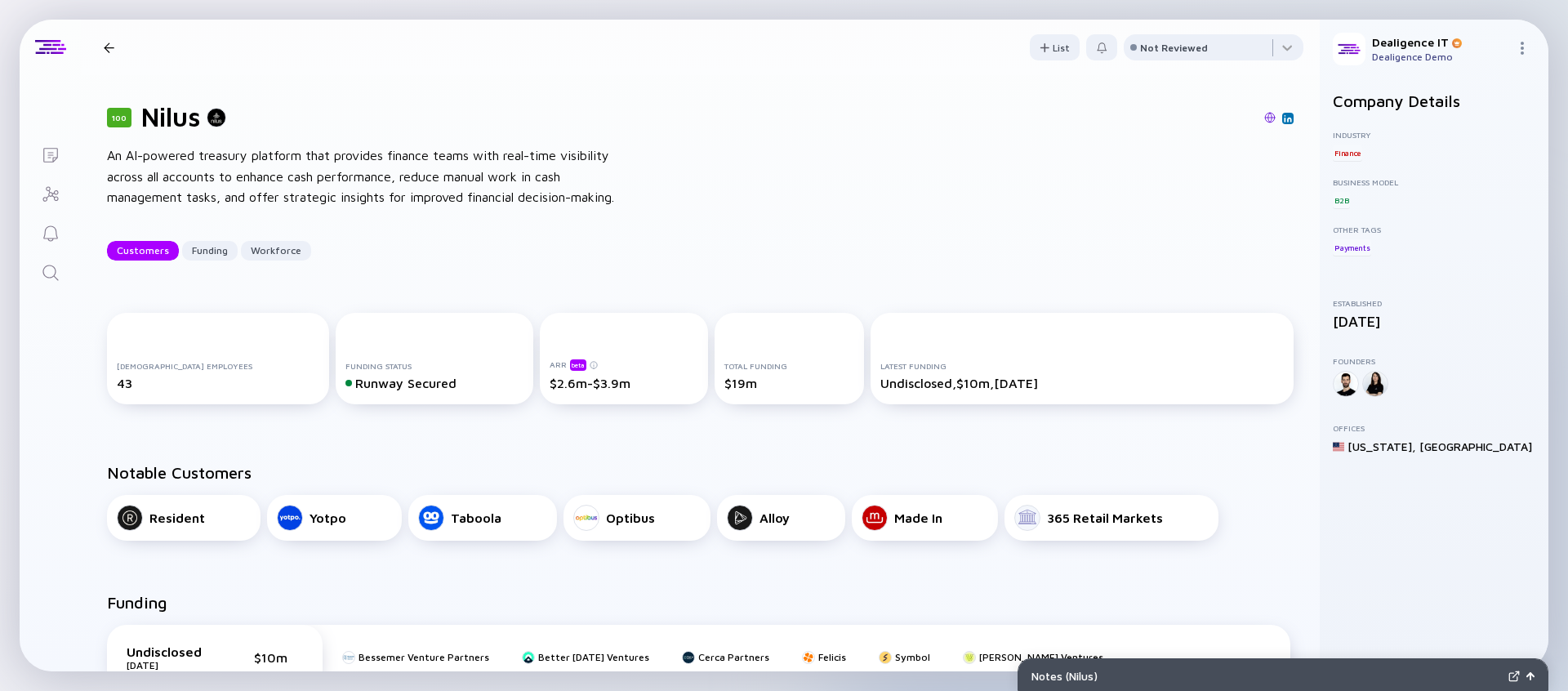 click on "An AI-powered treasury platform that provides finance teams with real-time visibility across all accounts to enhance cash performance, reduce manual work in cash management tasks, and offer strategic insights for improved financial decision-making." at bounding box center [368, 176] 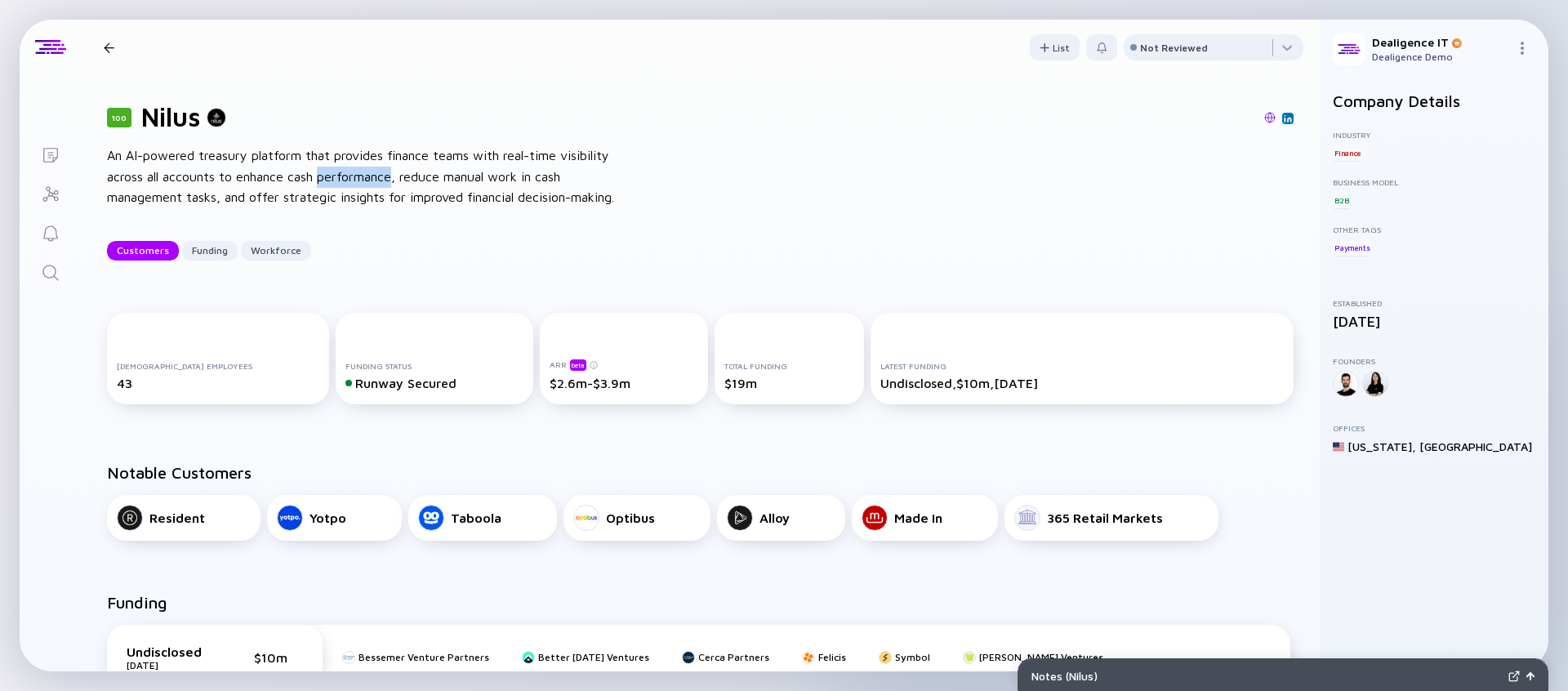 click on "An AI-powered treasury platform that provides finance teams with real-time visibility across all accounts to enhance cash performance, reduce manual work in cash management tasks, and offer strategic insights for improved financial decision-making." at bounding box center (368, 176) 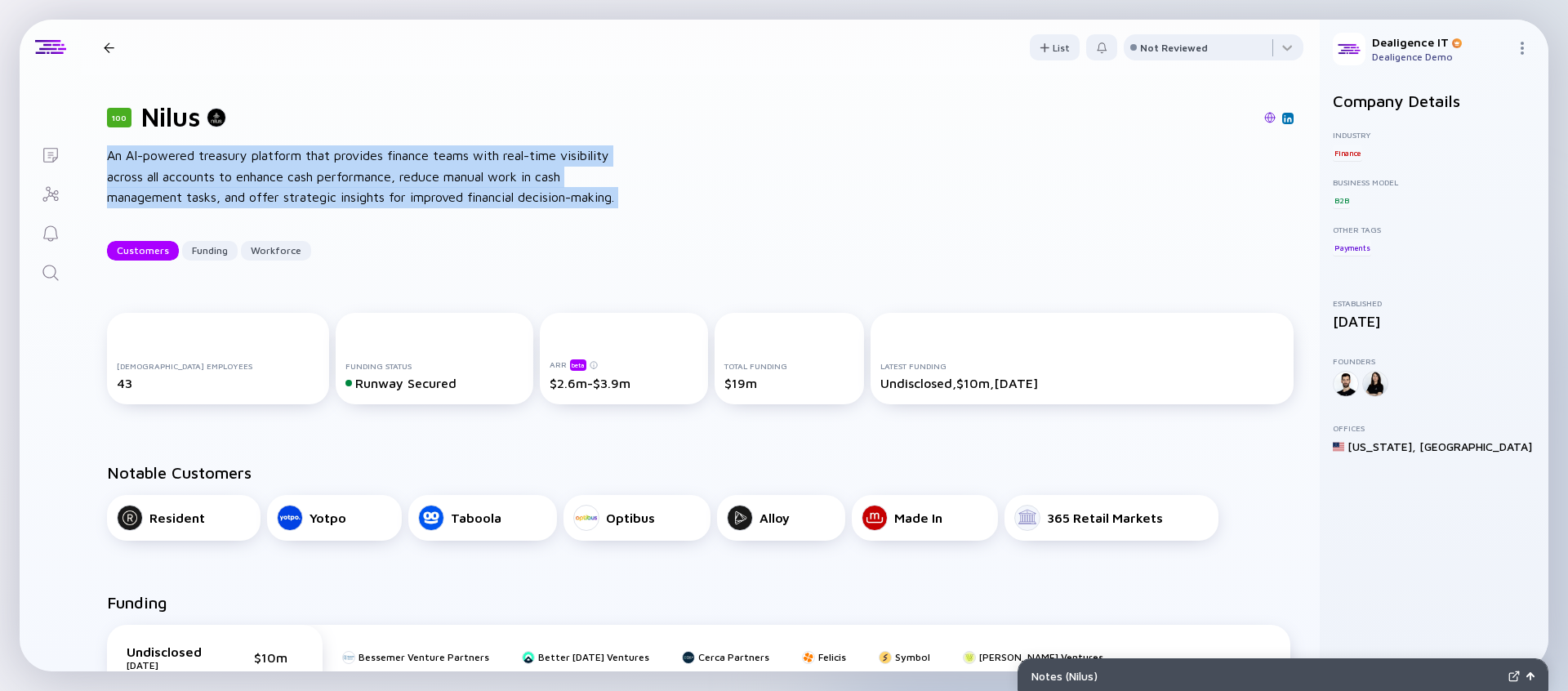 click on "An AI-powered treasury platform that provides finance teams with real-time visibility across all accounts to enhance cash performance, reduce manual work in cash management tasks, and offer strategic insights for improved financial decision-making." at bounding box center (368, 176) 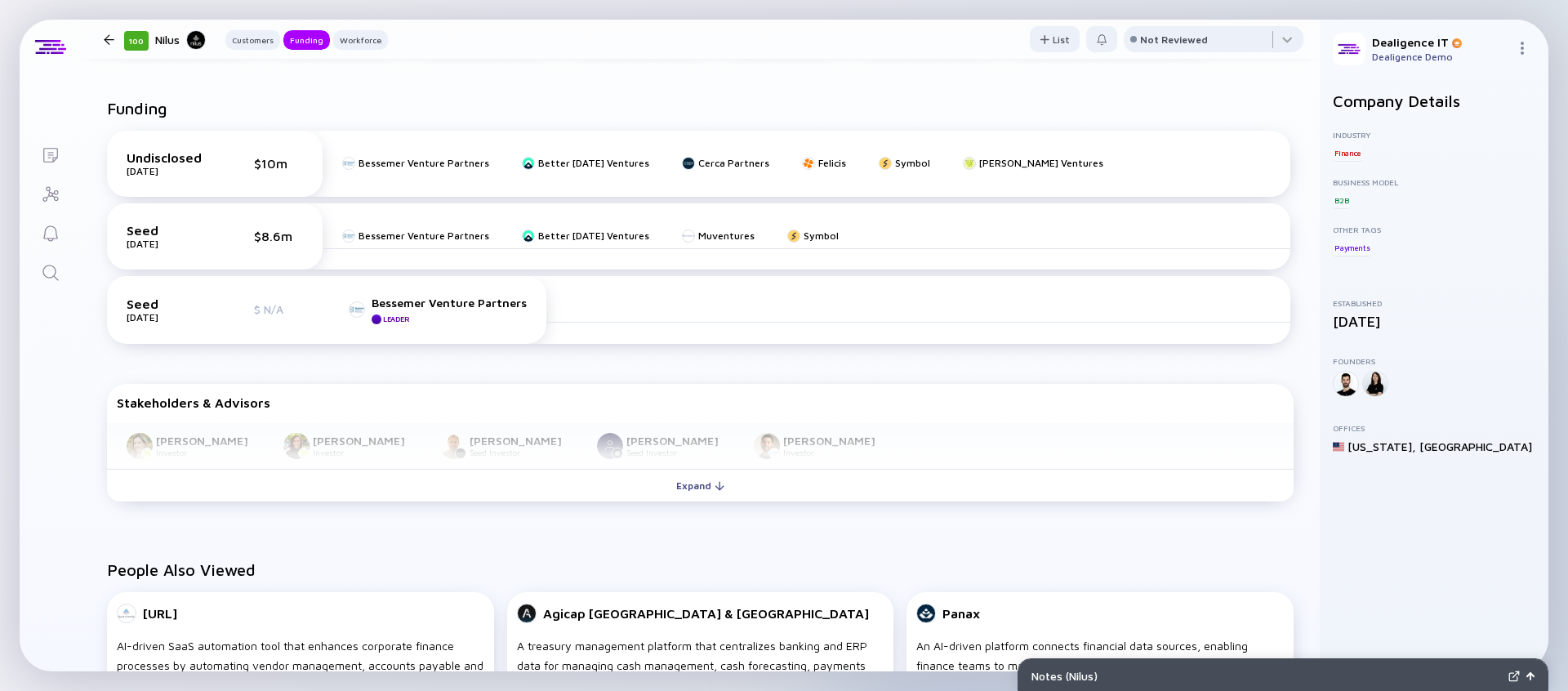 scroll, scrollTop: 498, scrollLeft: 0, axis: vertical 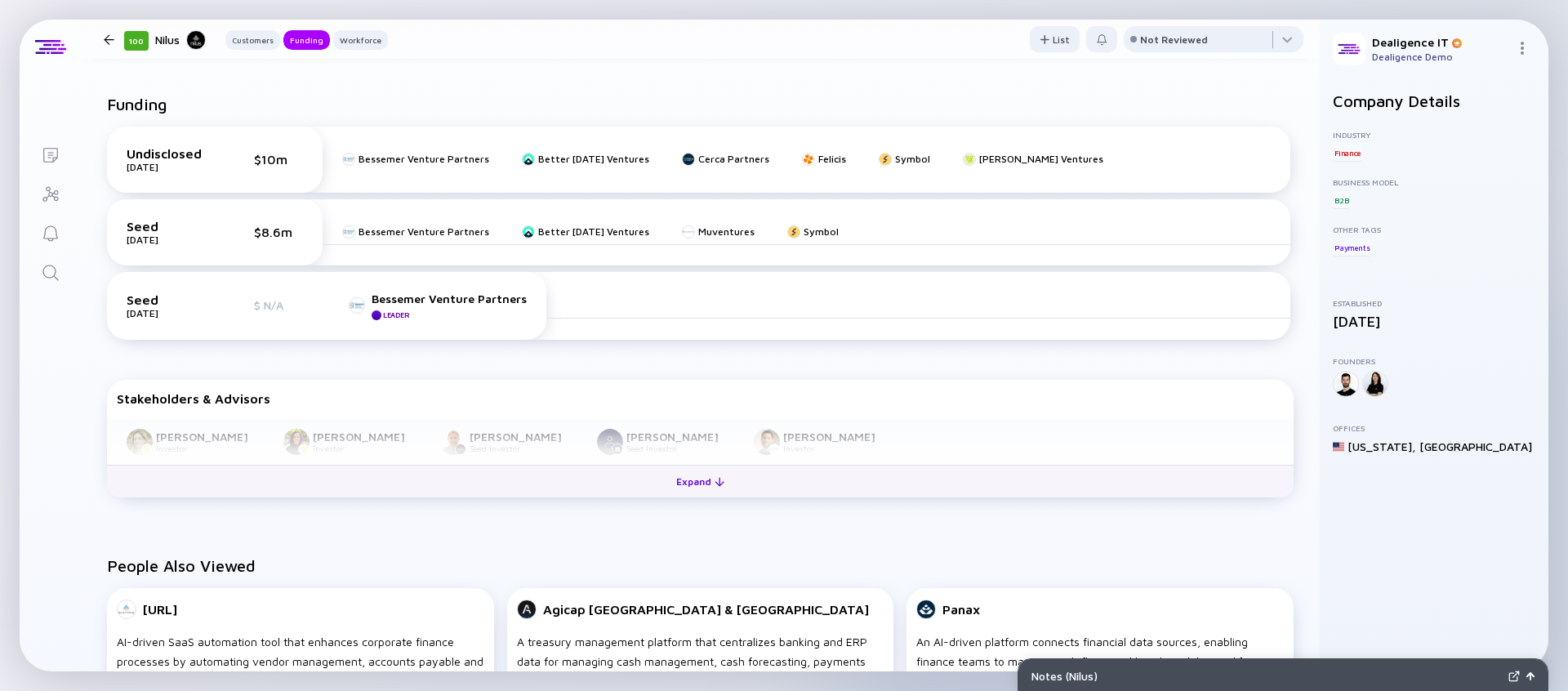 click on "Expand" at bounding box center [700, 481] 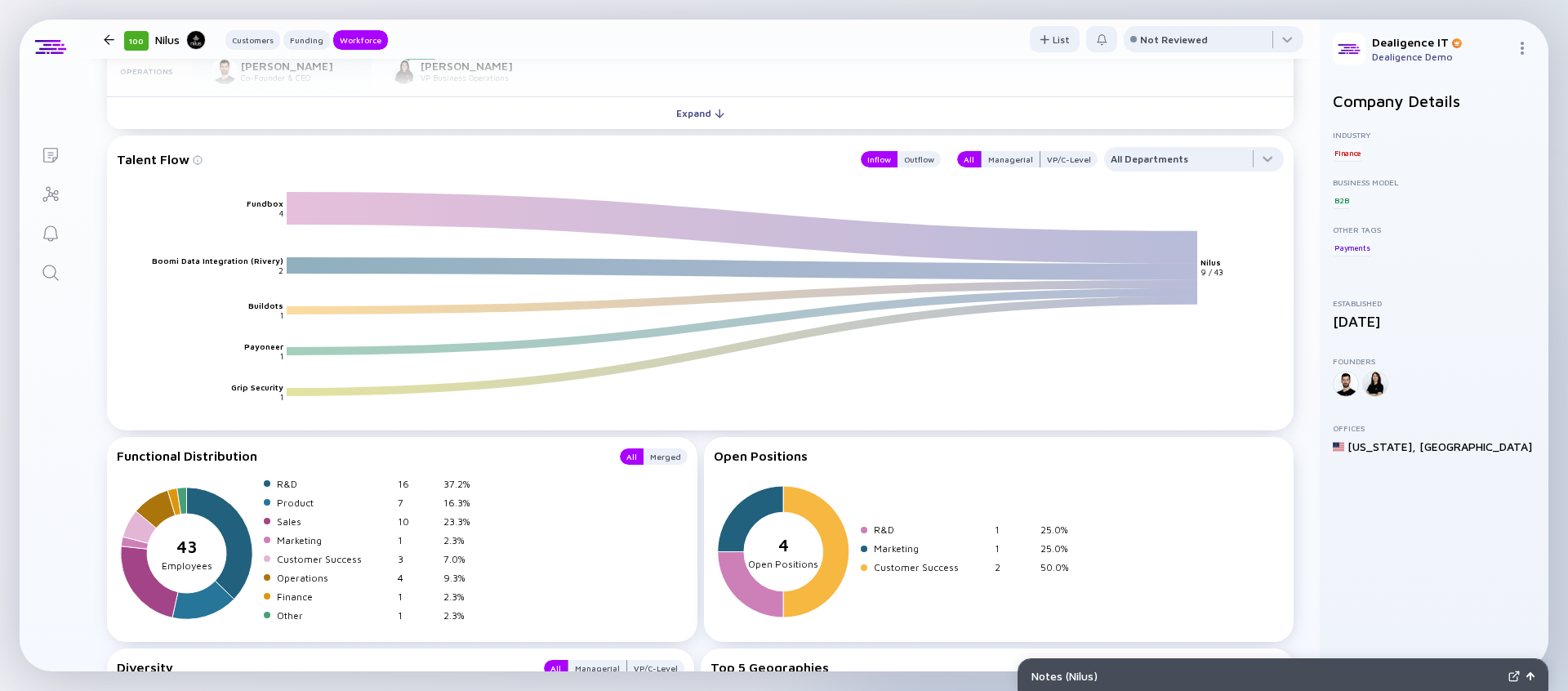 scroll, scrollTop: 1662, scrollLeft: 0, axis: vertical 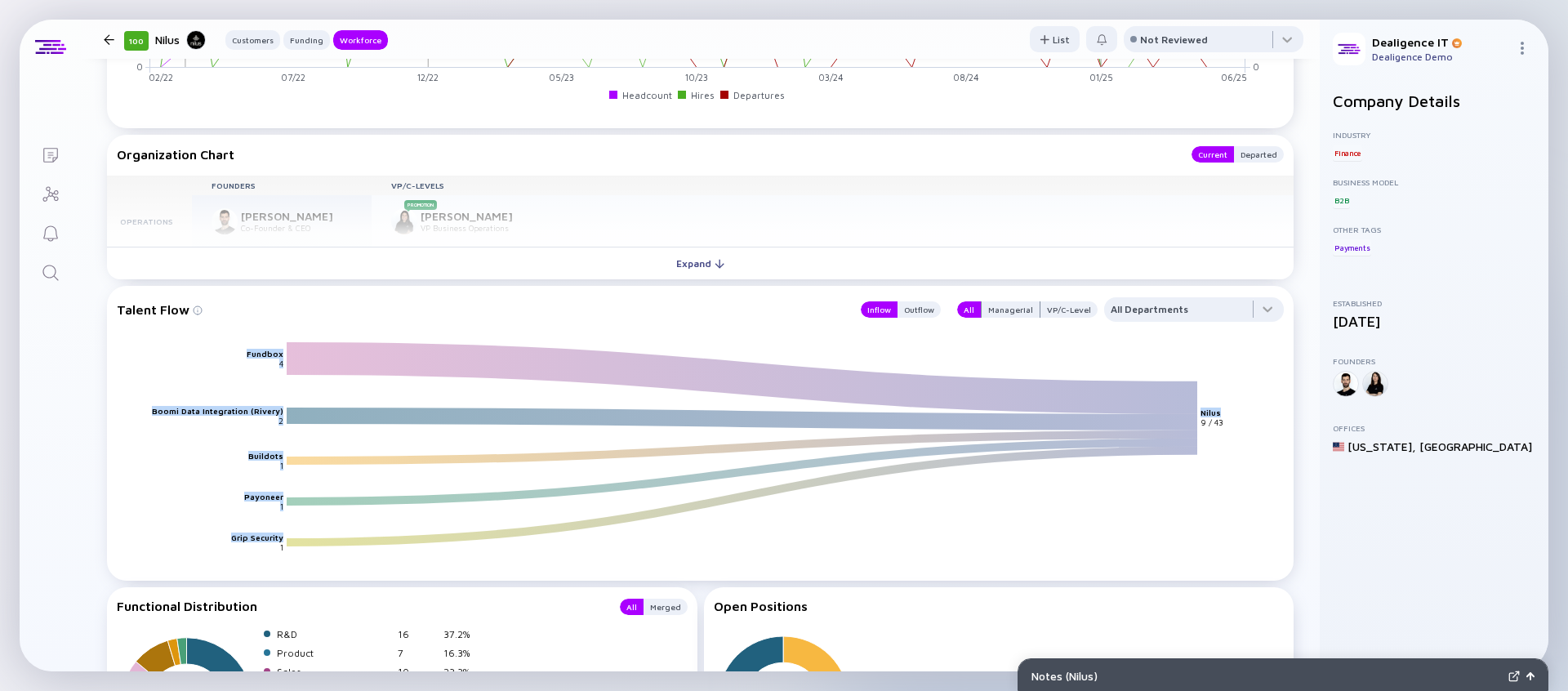 drag, startPoint x: 236, startPoint y: 346, endPoint x: 280, endPoint y: 548, distance: 206.73655 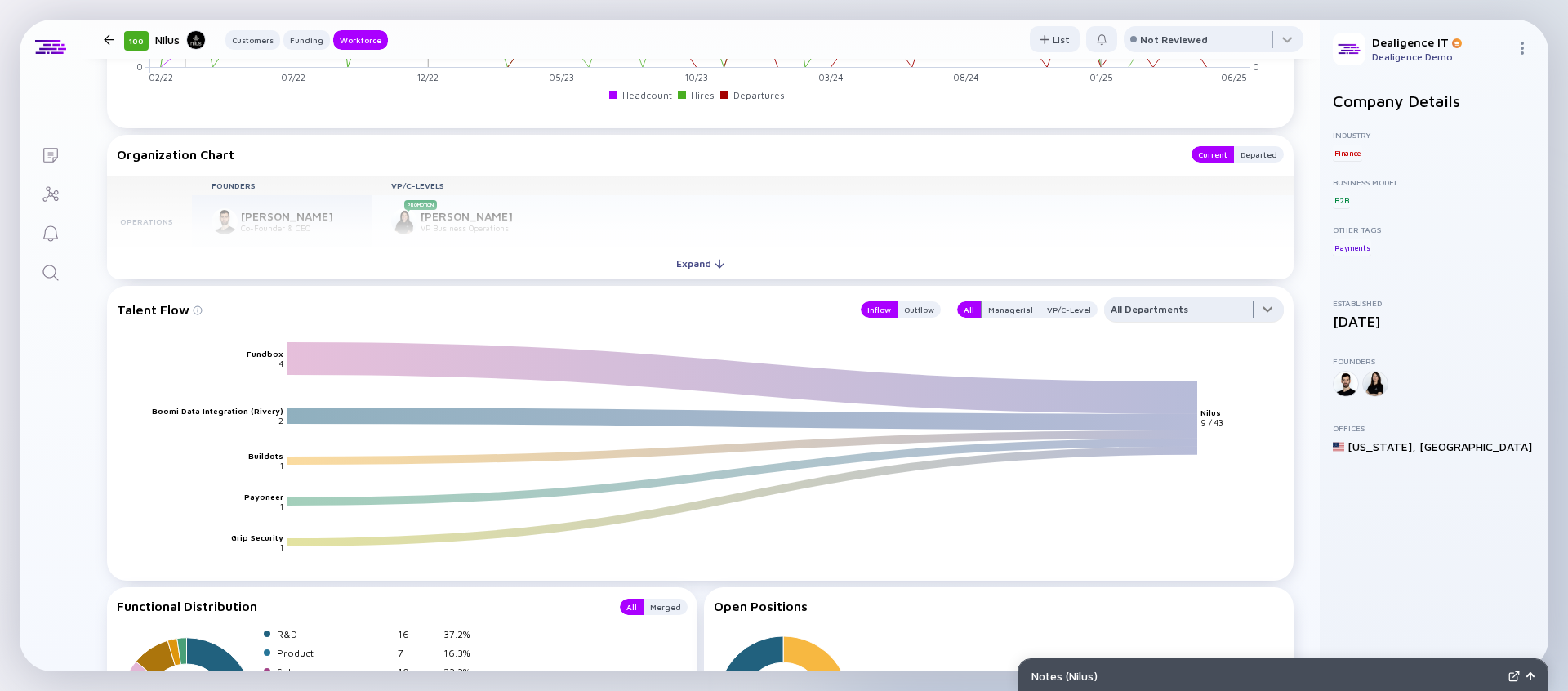 click at bounding box center [1194, 314] 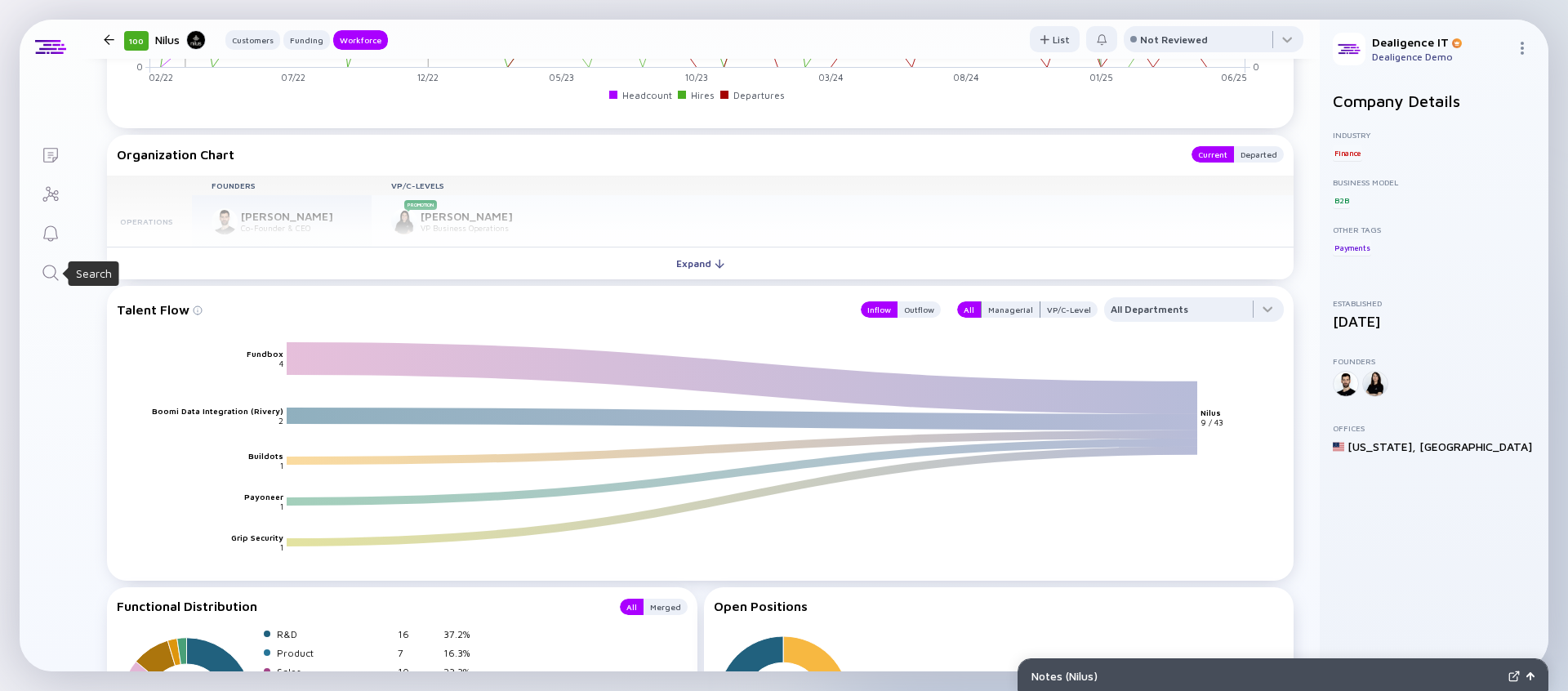 click 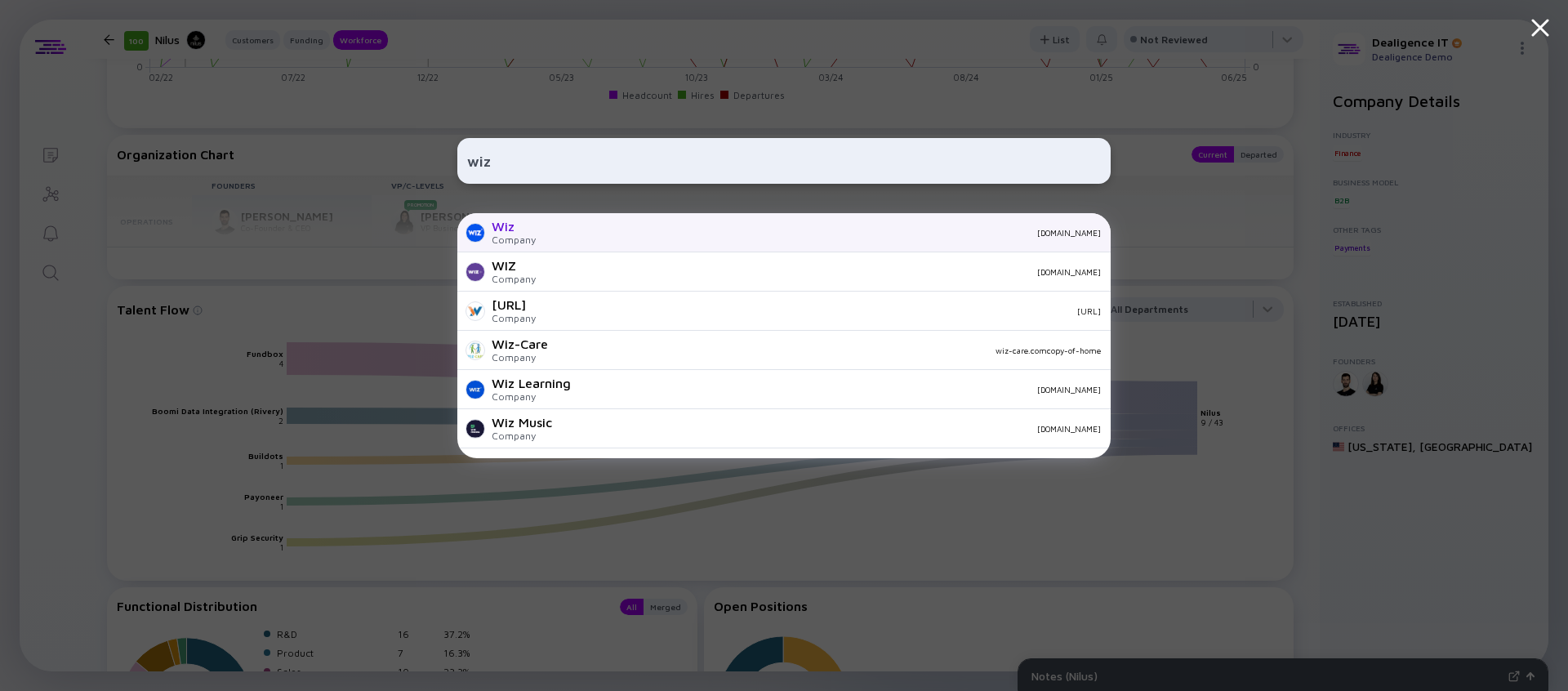 type on "wiz" 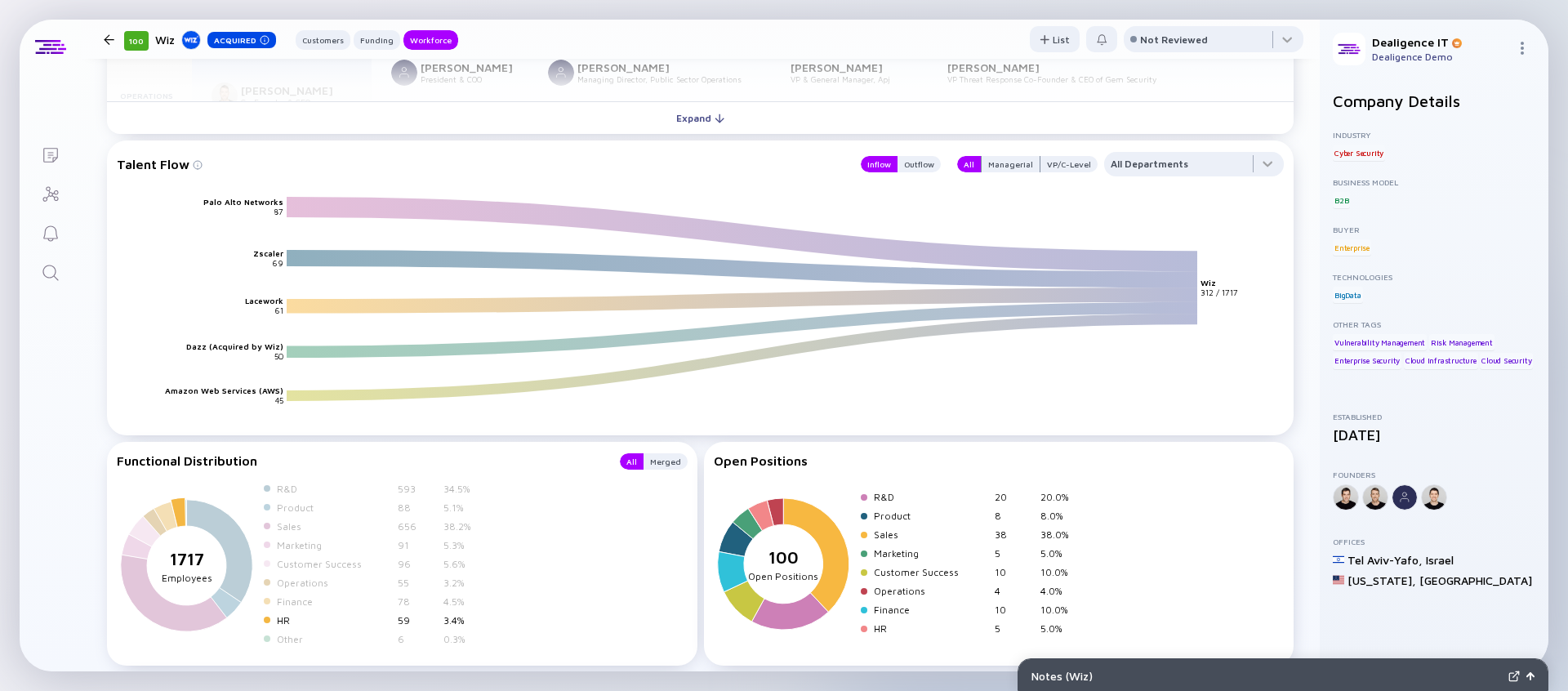 scroll, scrollTop: 2272, scrollLeft: 0, axis: vertical 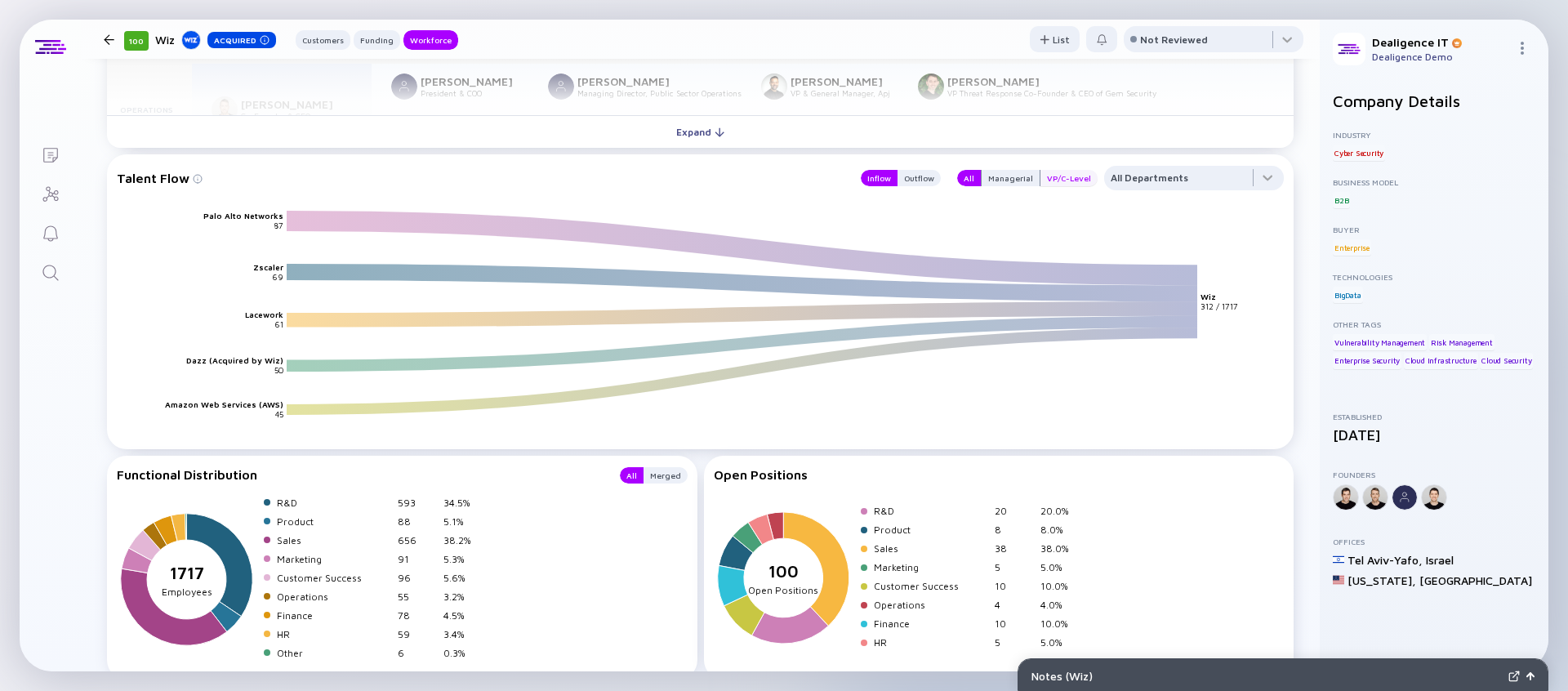 click on "VP/C-Level" at bounding box center (1069, 178) 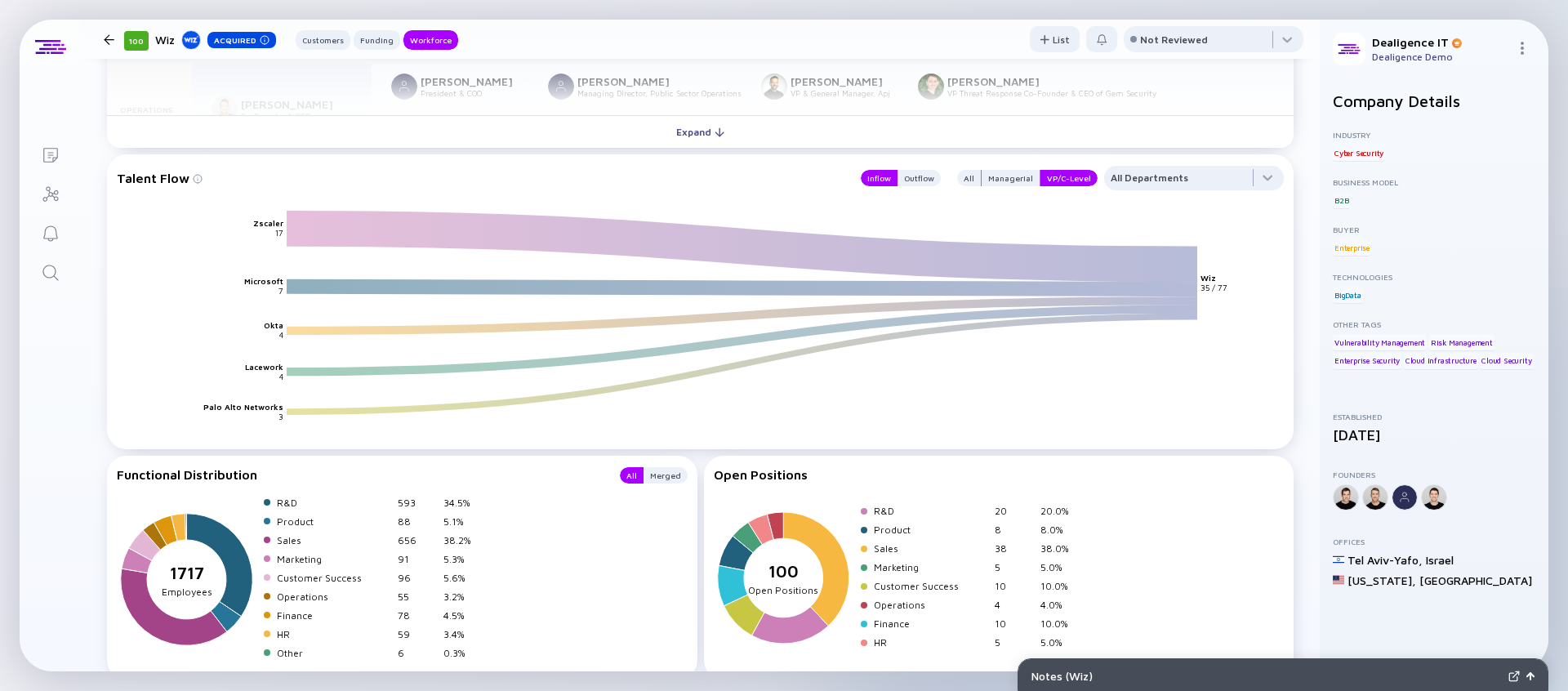 click on "17" 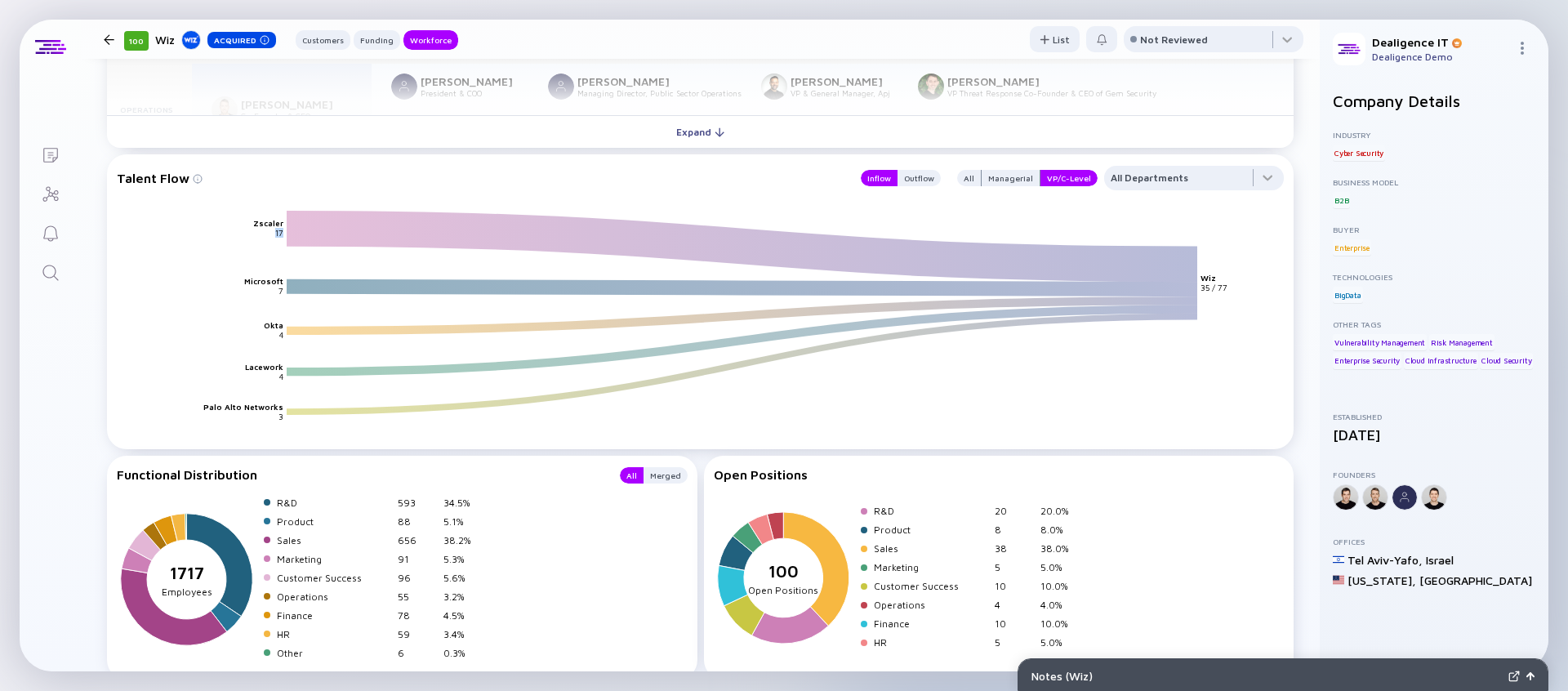 click on "17" 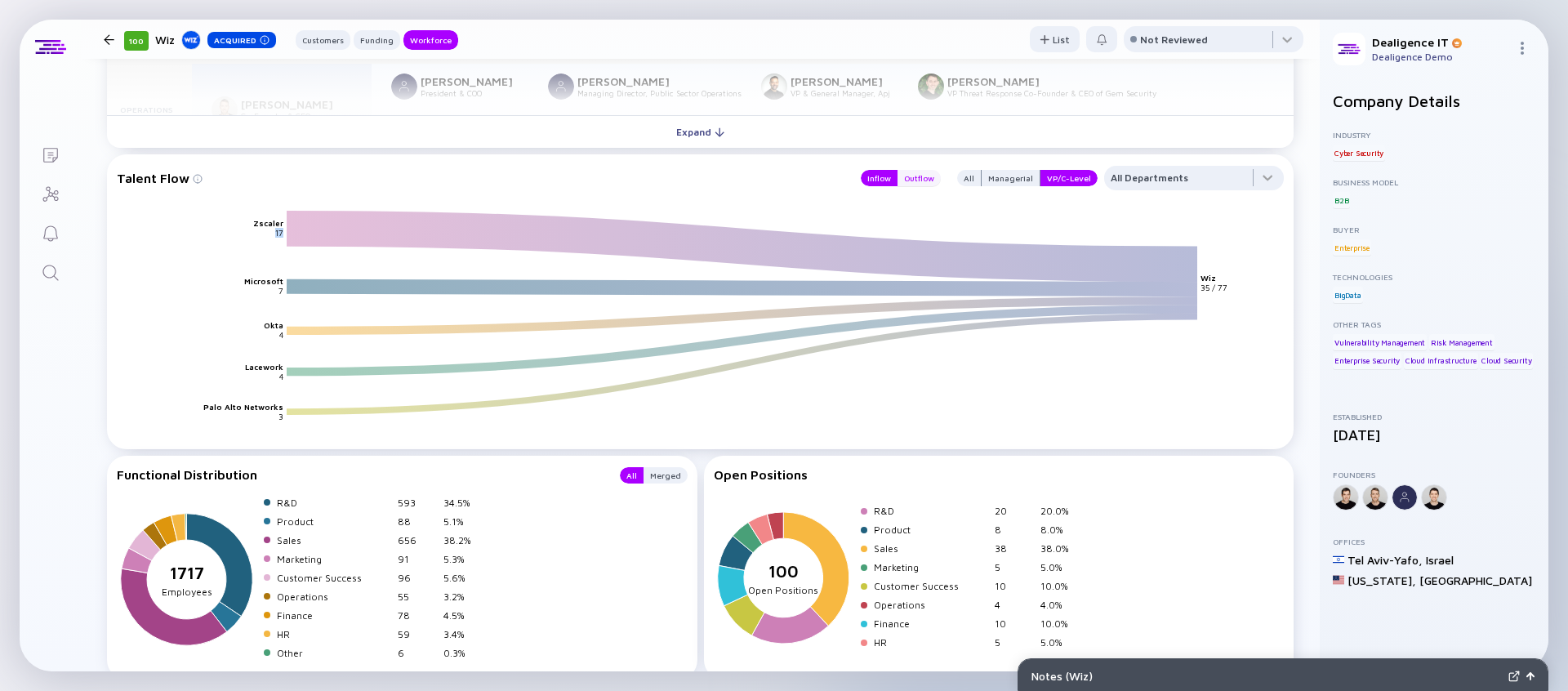 click on "Outflow" at bounding box center [919, 178] 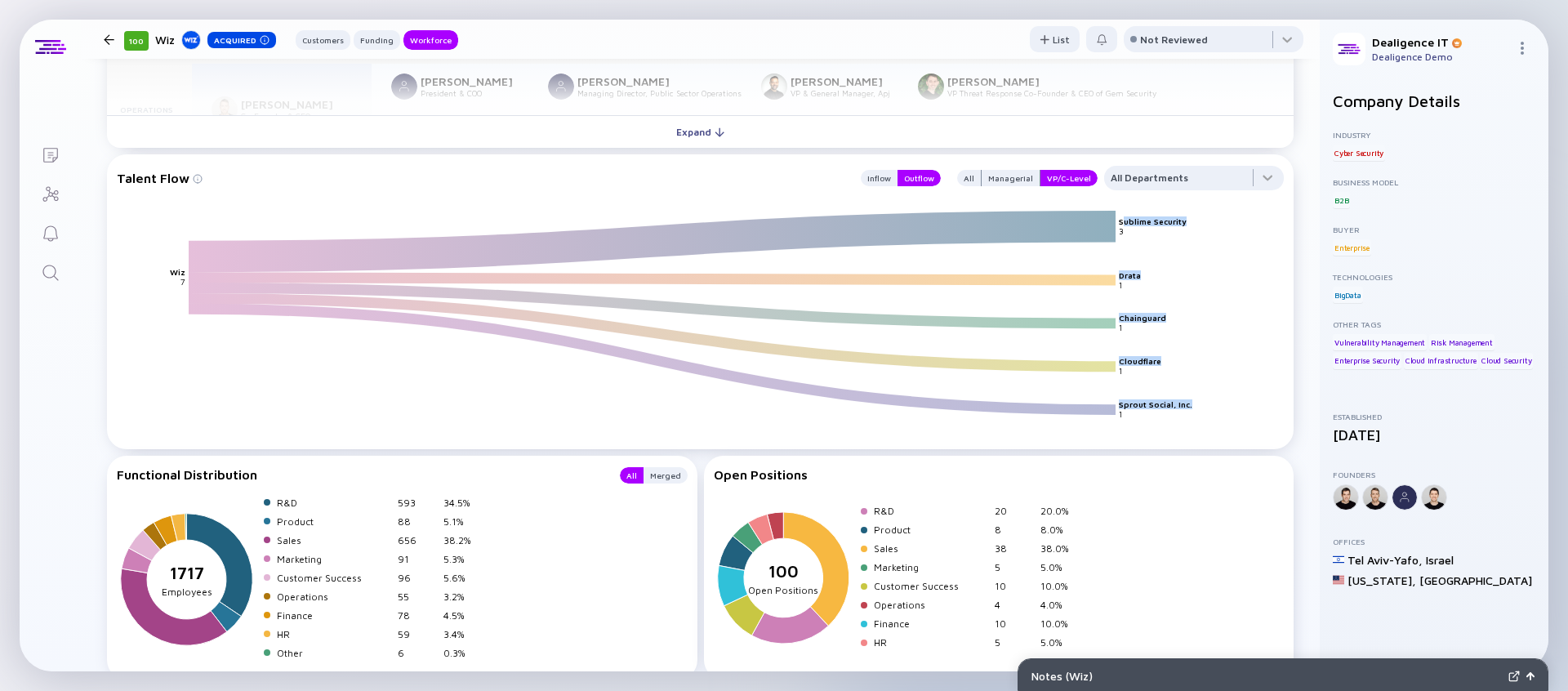 drag, startPoint x: 1122, startPoint y: 220, endPoint x: 1189, endPoint y: 402, distance: 193.9407 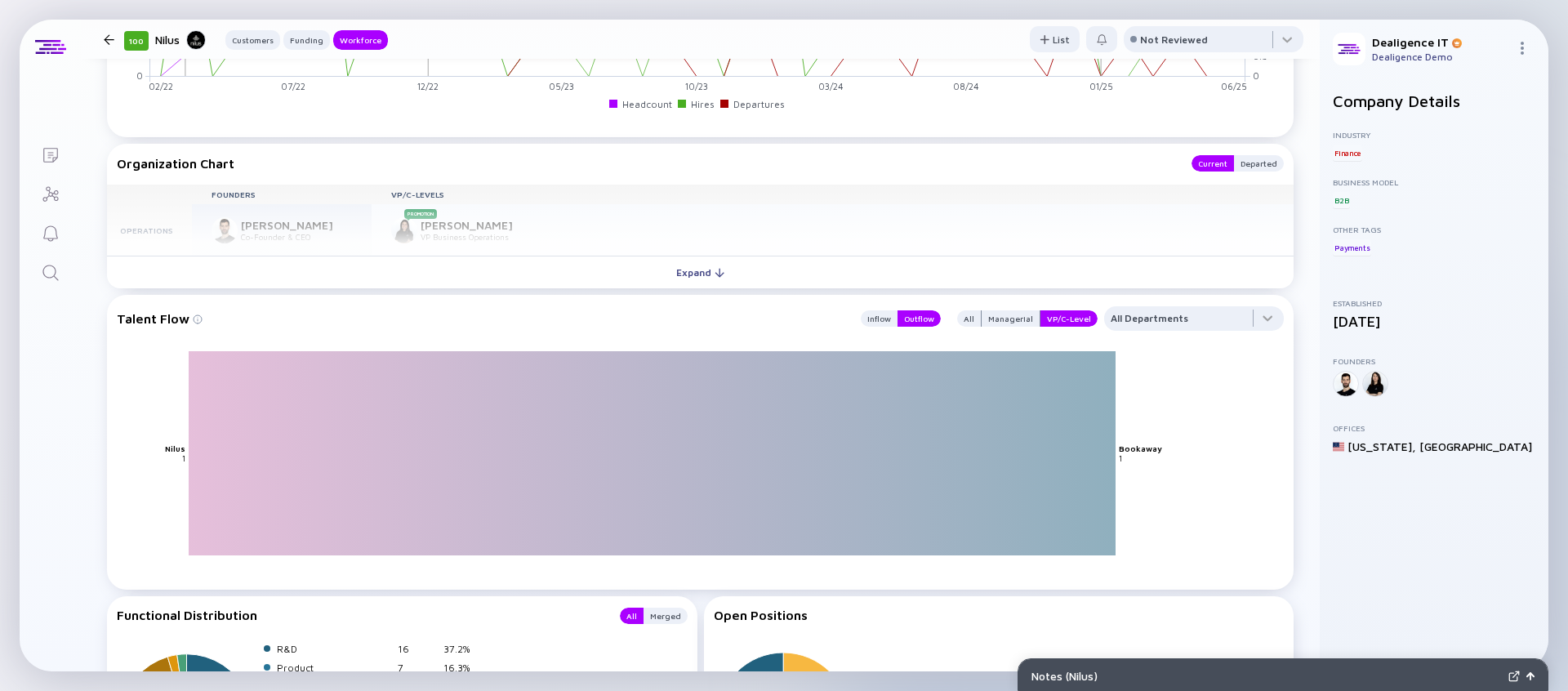 scroll, scrollTop: 1656, scrollLeft: 0, axis: vertical 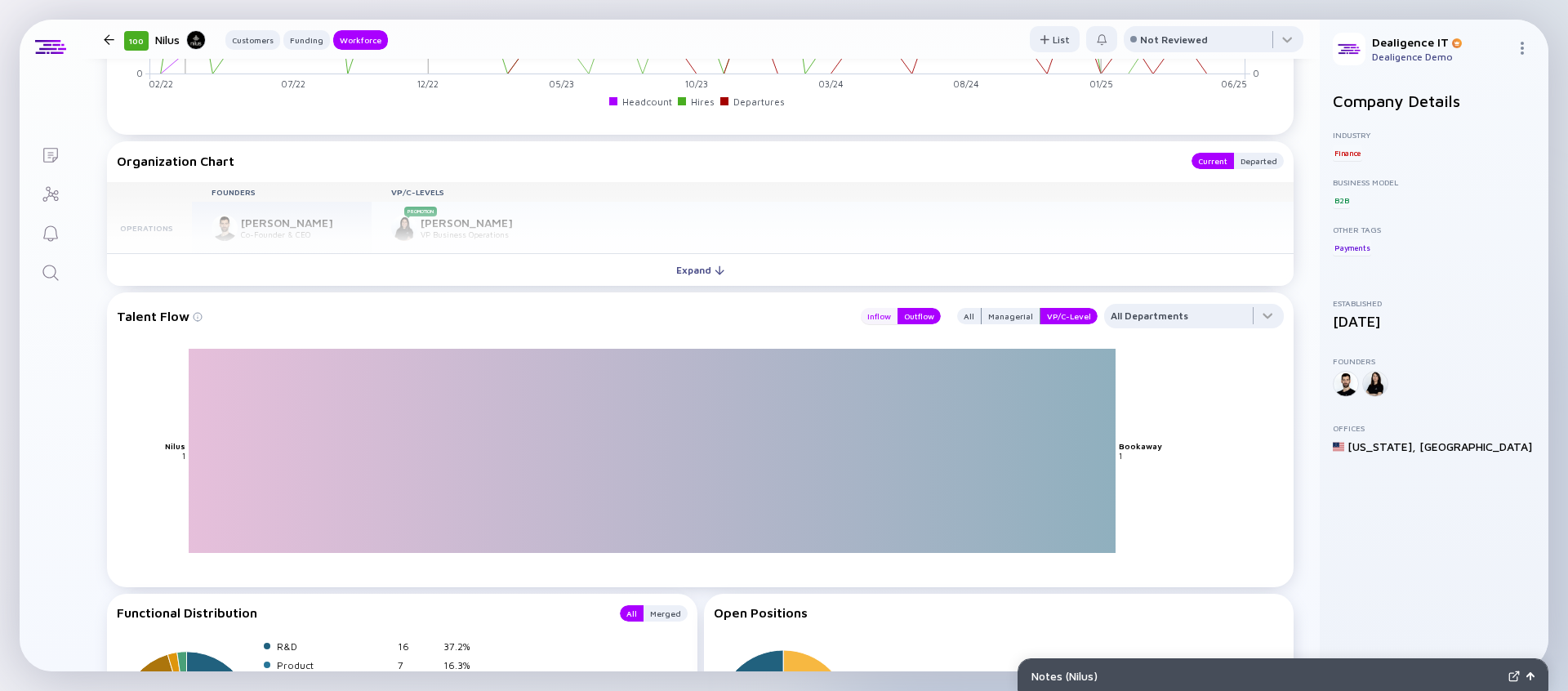 click on "Inflow" at bounding box center (879, 316) 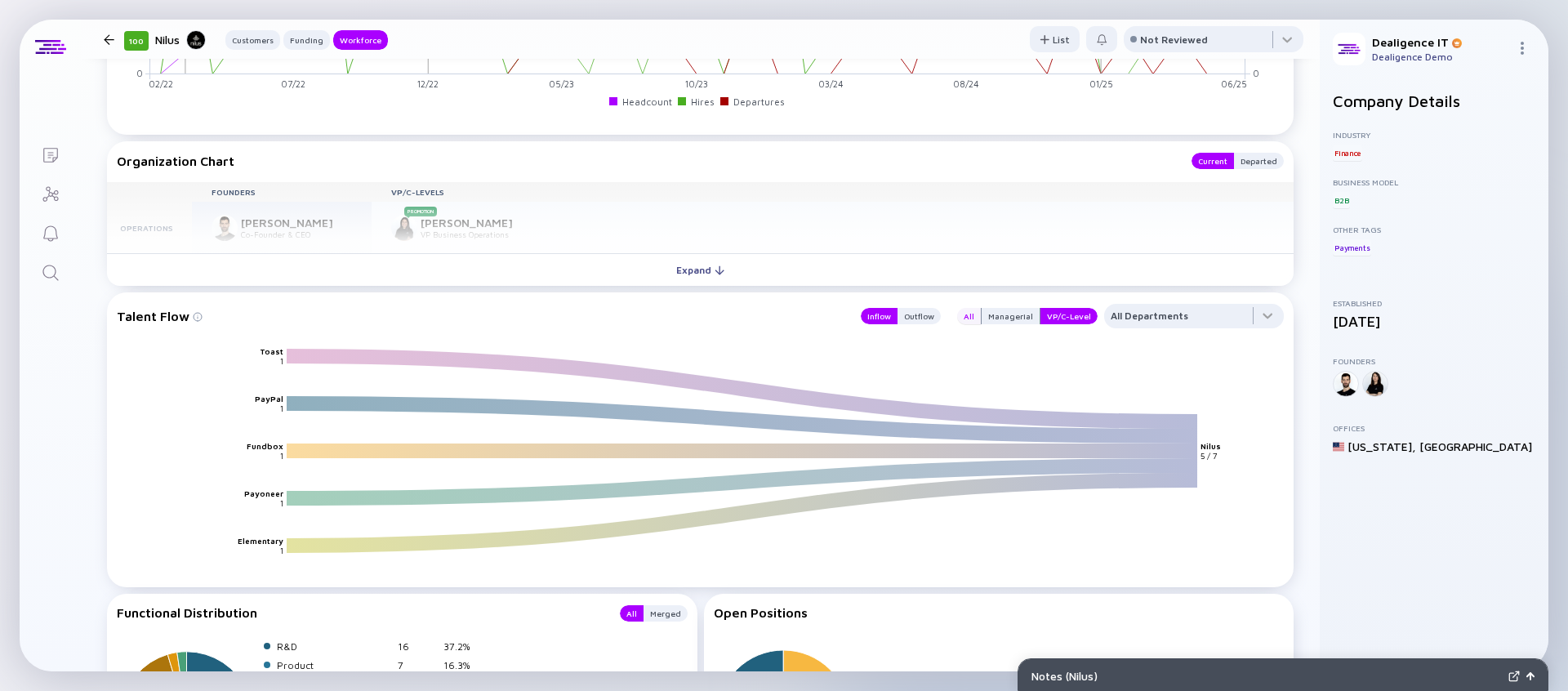 click on "All" at bounding box center (969, 316) 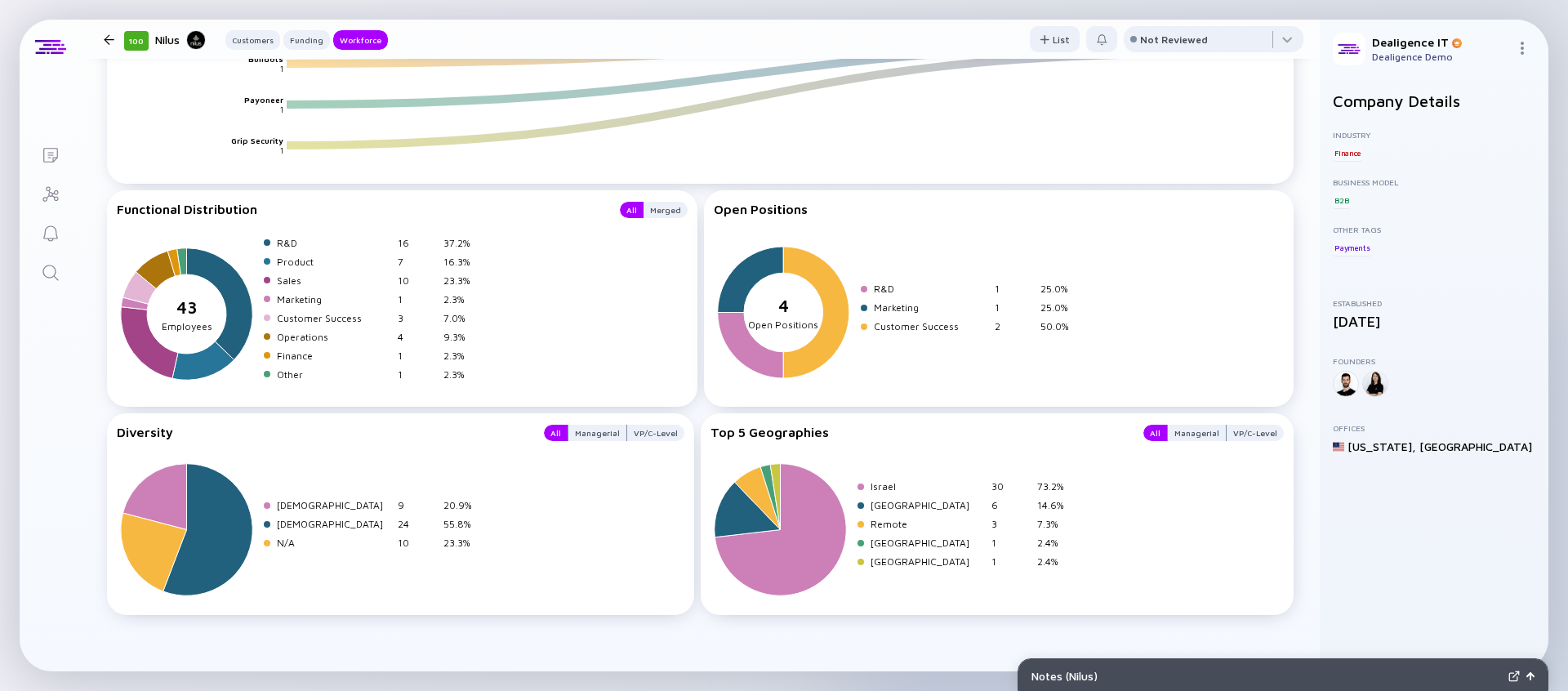 scroll, scrollTop: 2068, scrollLeft: 0, axis: vertical 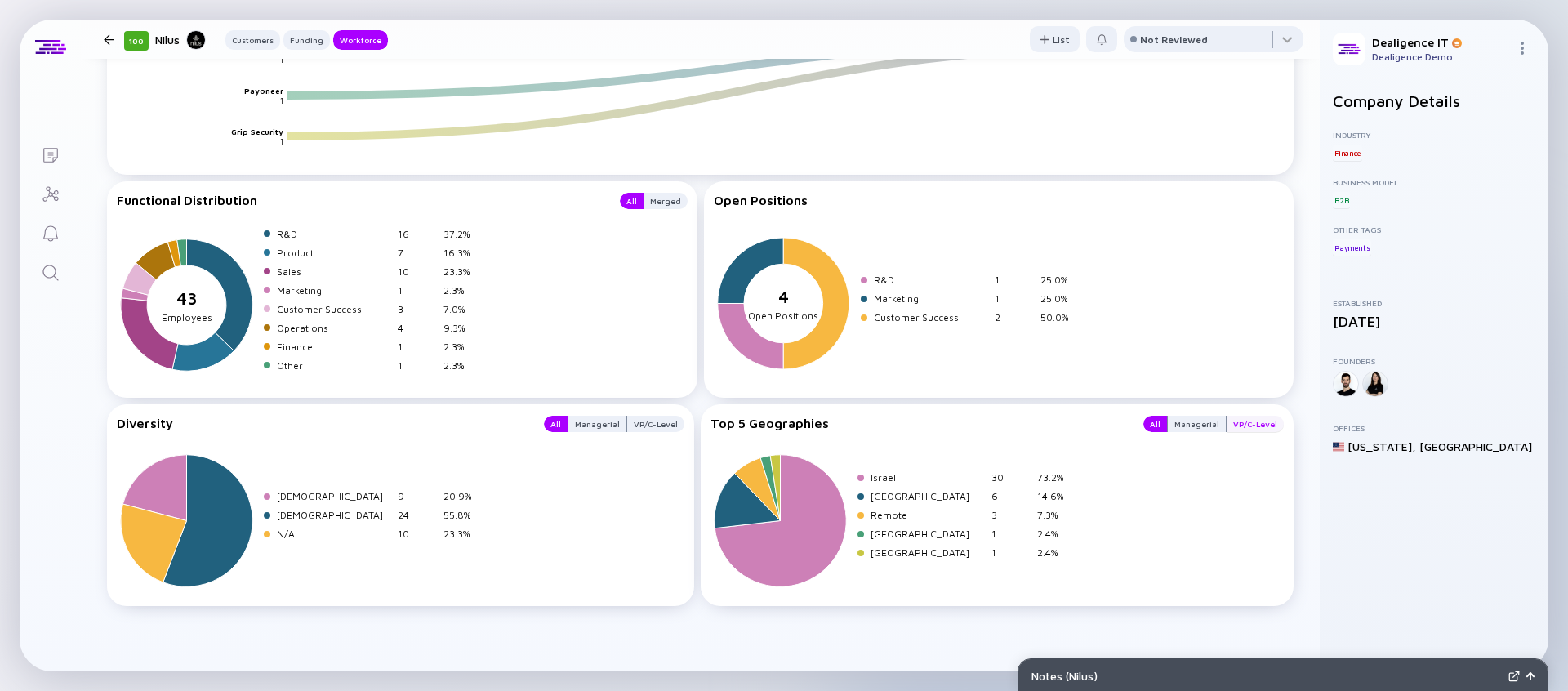 click on "VP/C-Level" at bounding box center [1255, 424] 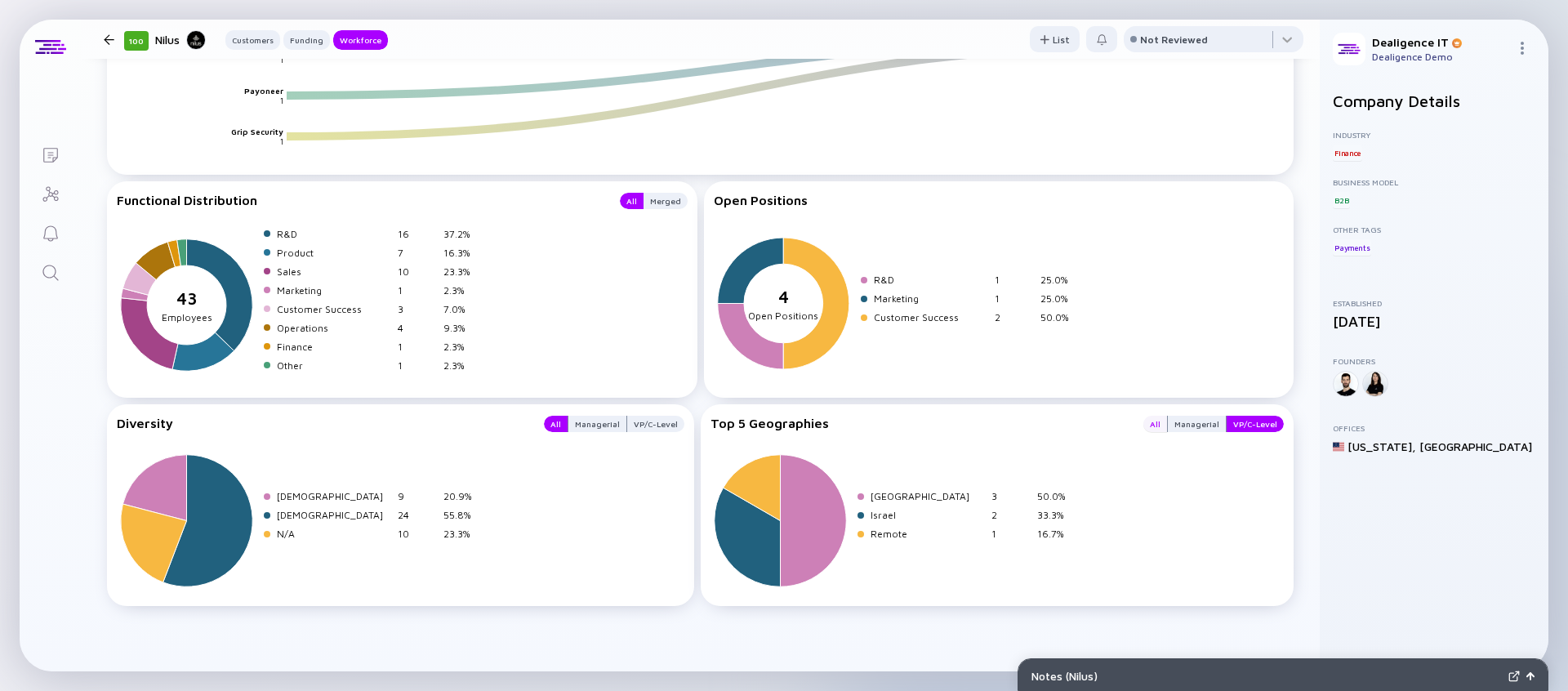click on "All" at bounding box center [1155, 424] 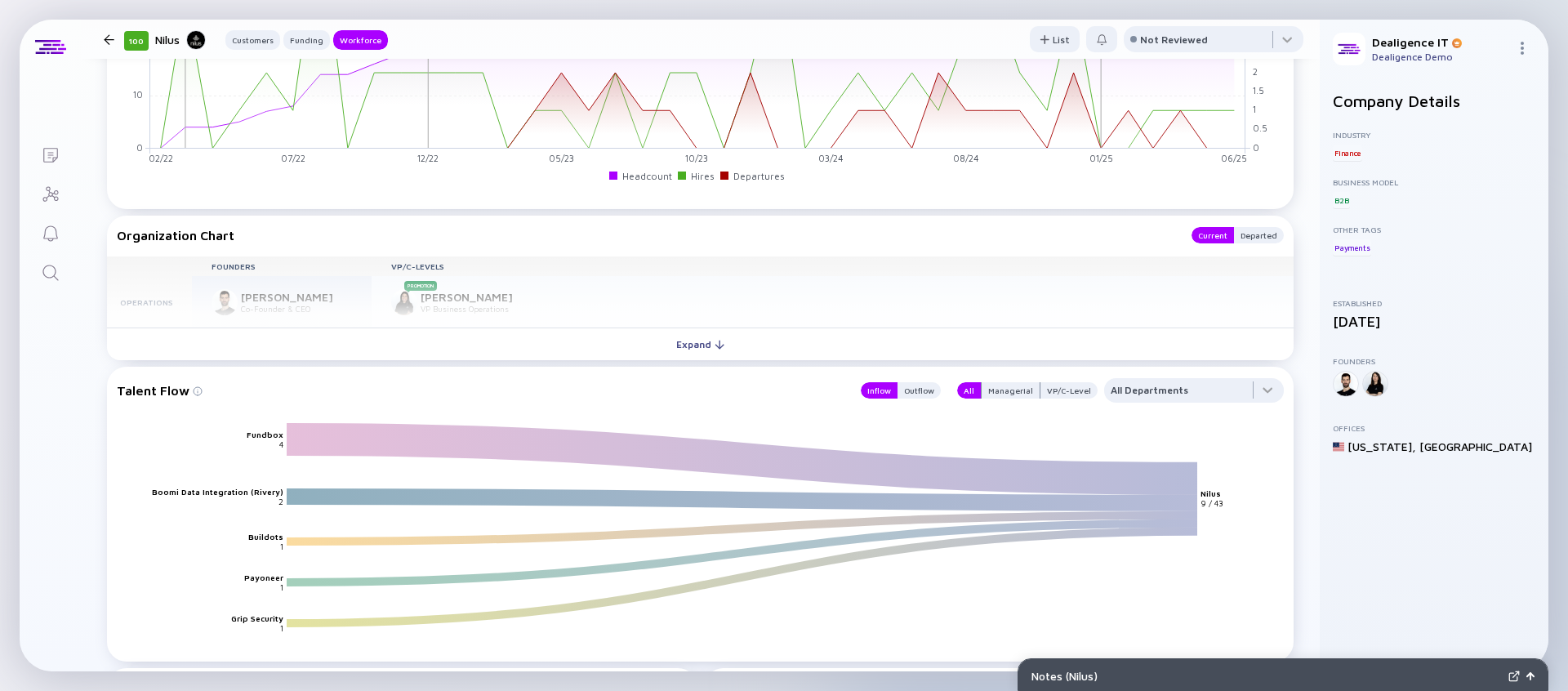 scroll, scrollTop: 1548, scrollLeft: 0, axis: vertical 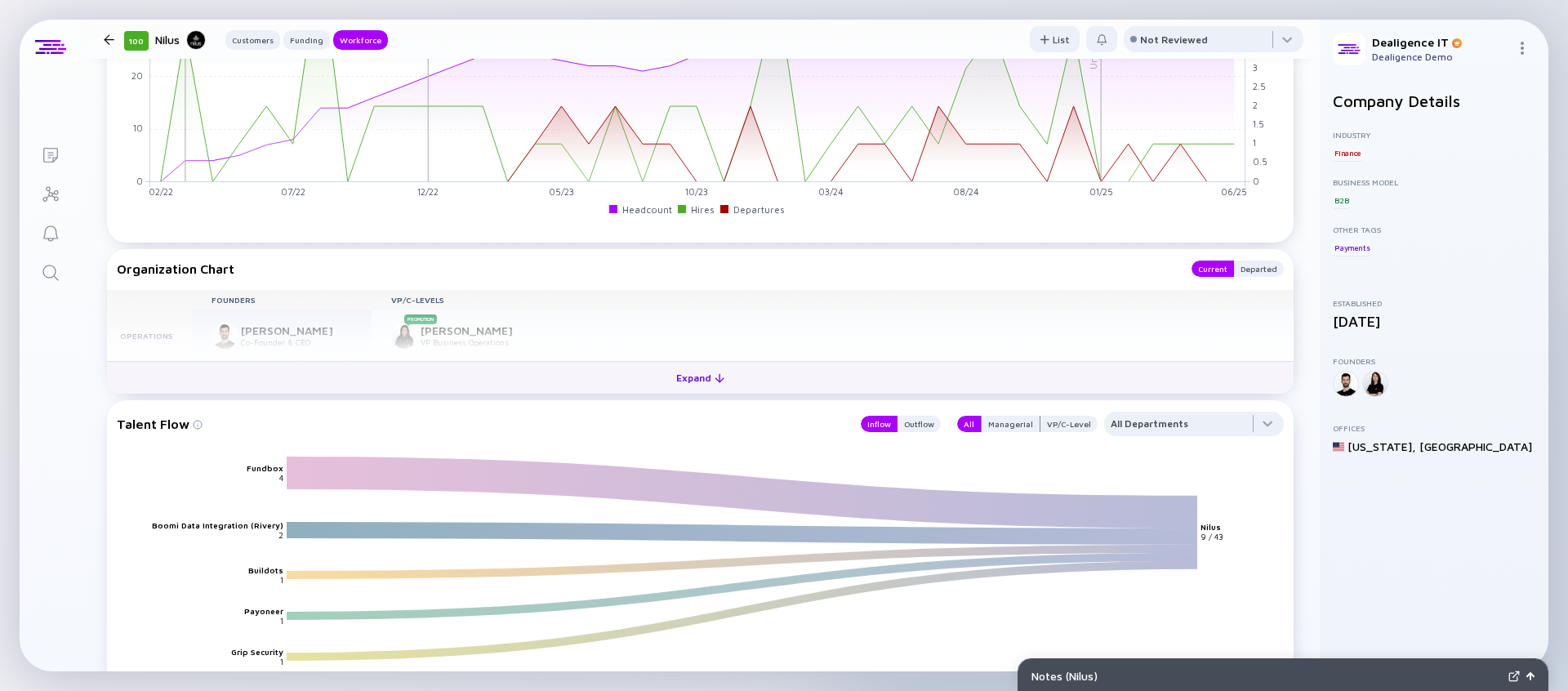 click on "Expand" at bounding box center (700, 377) 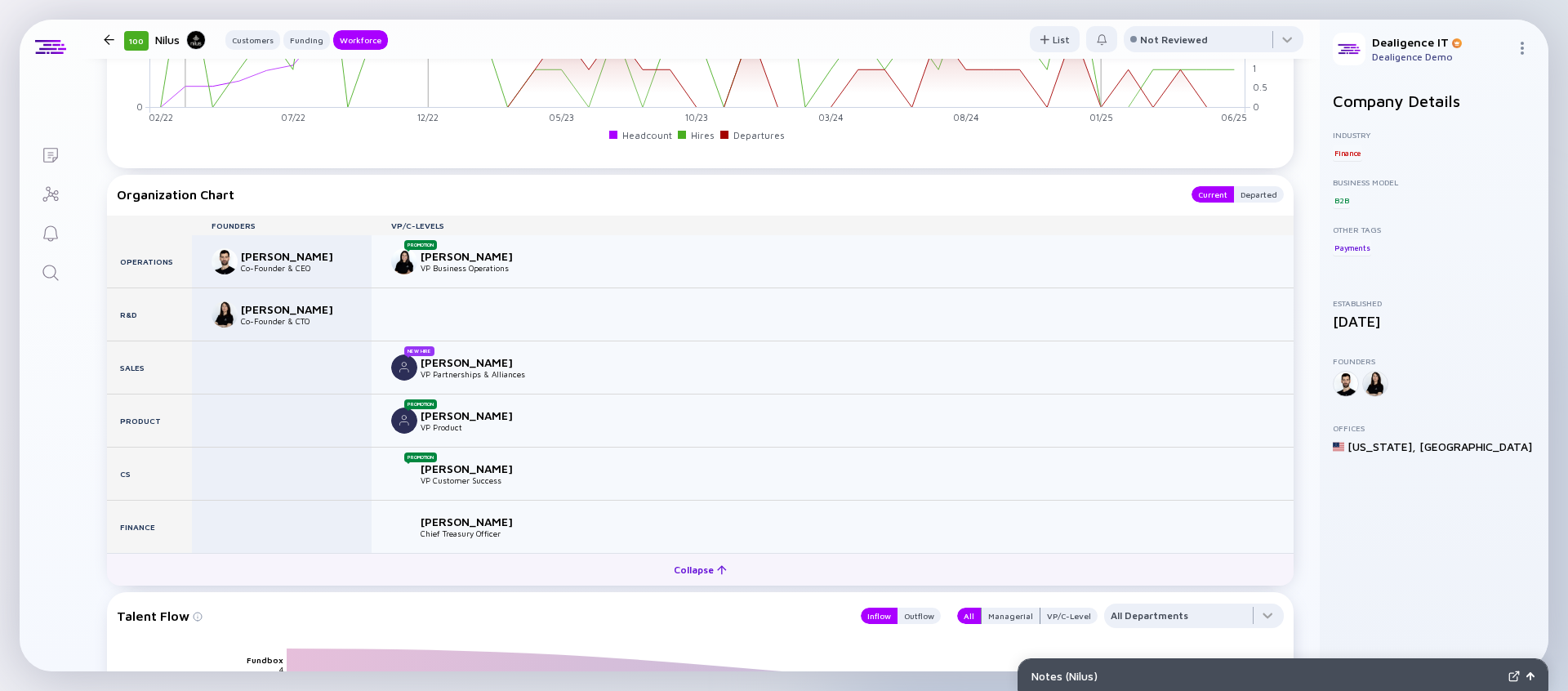 scroll, scrollTop: 1627, scrollLeft: 0, axis: vertical 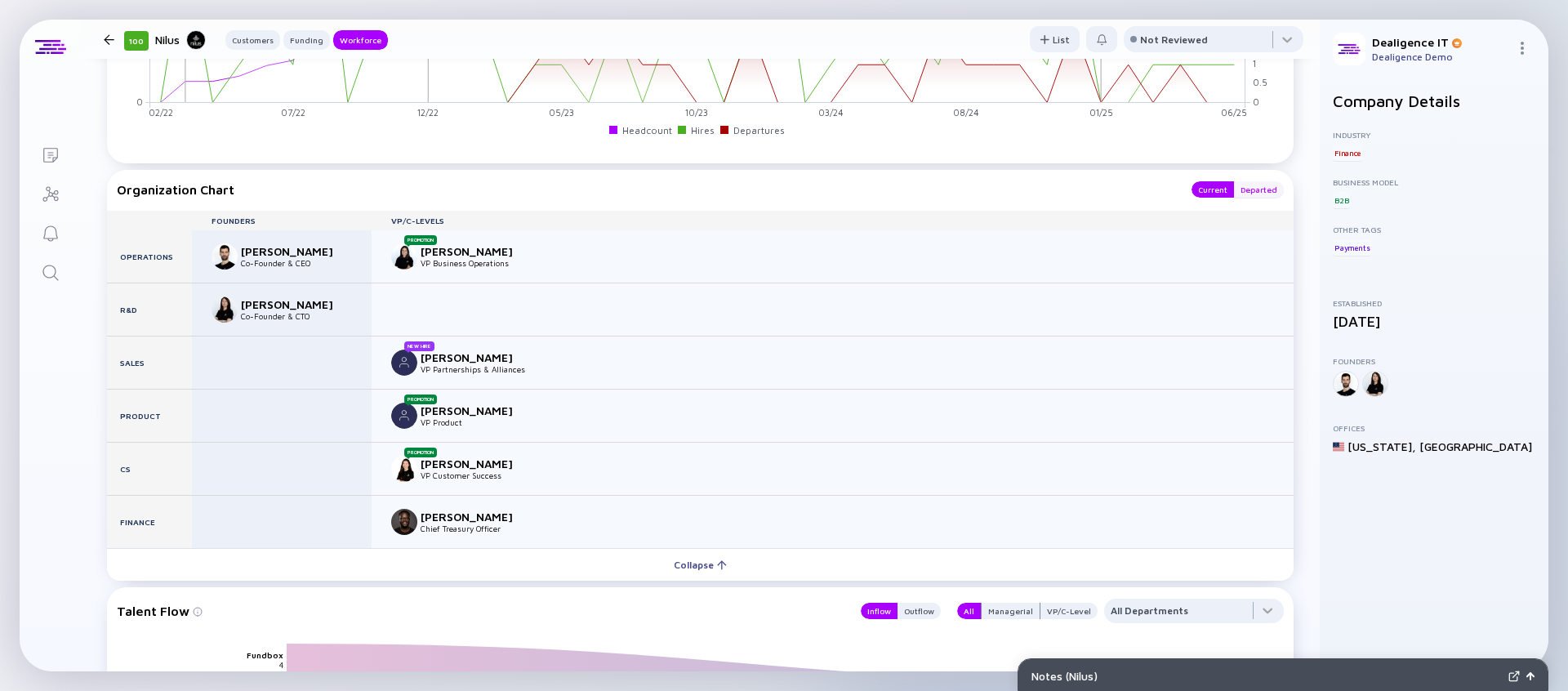 click on "Departed" at bounding box center [1258, 189] 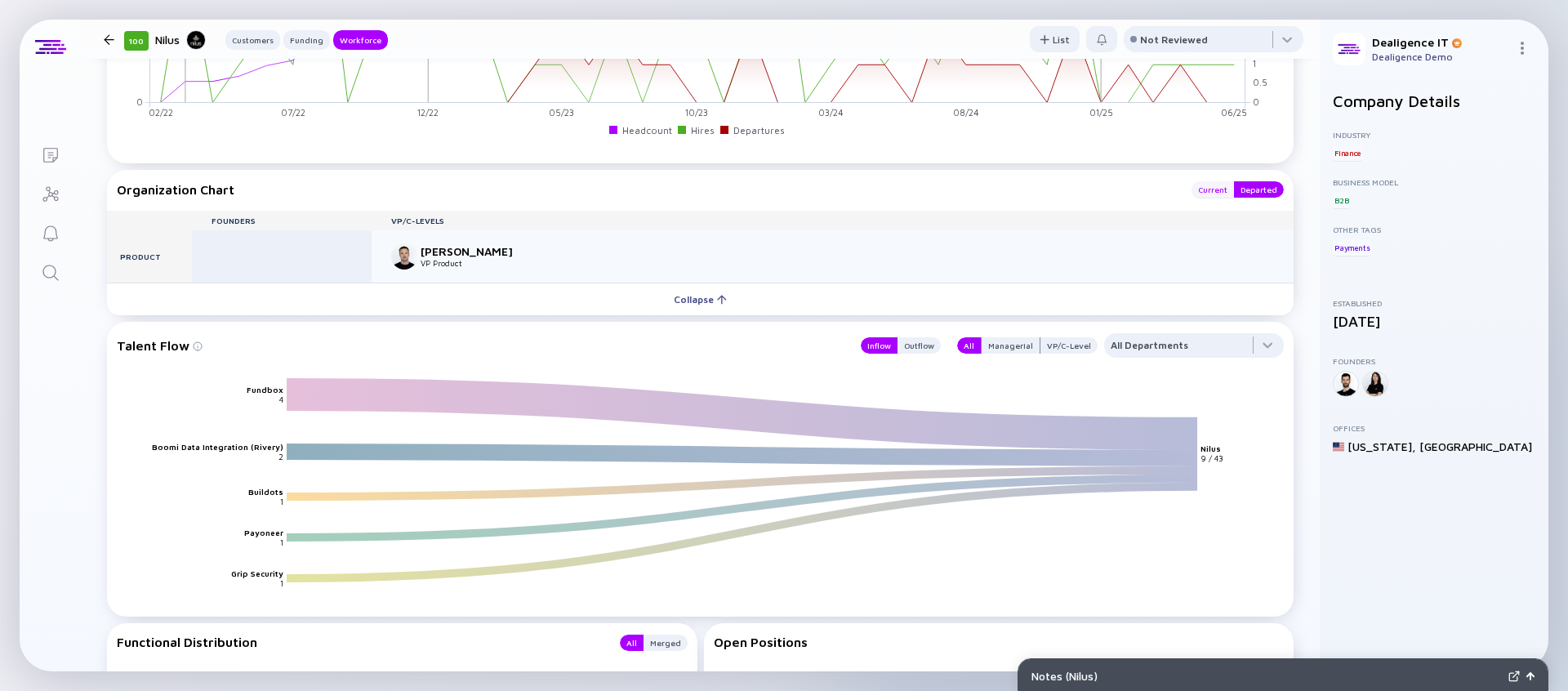 click on "Current" at bounding box center [1213, 189] 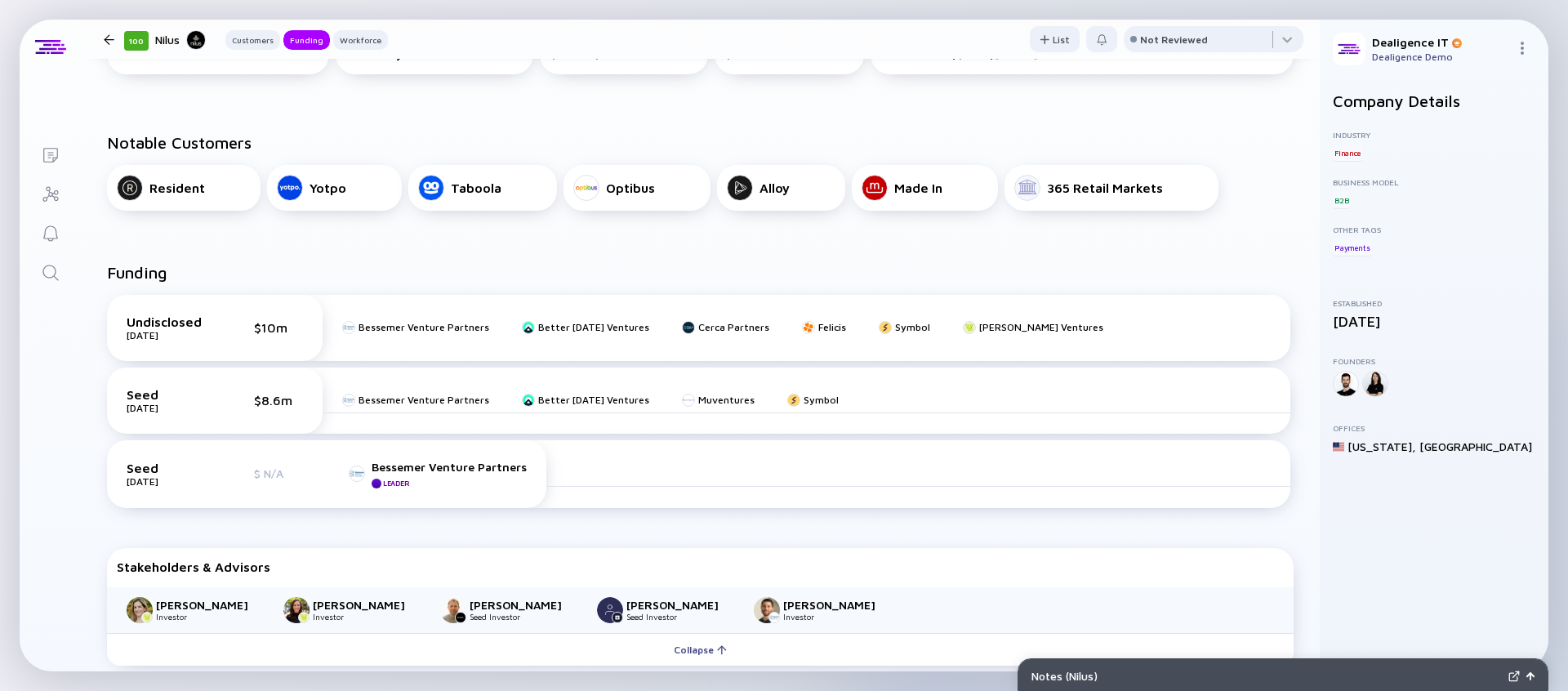 scroll, scrollTop: 0, scrollLeft: 0, axis: both 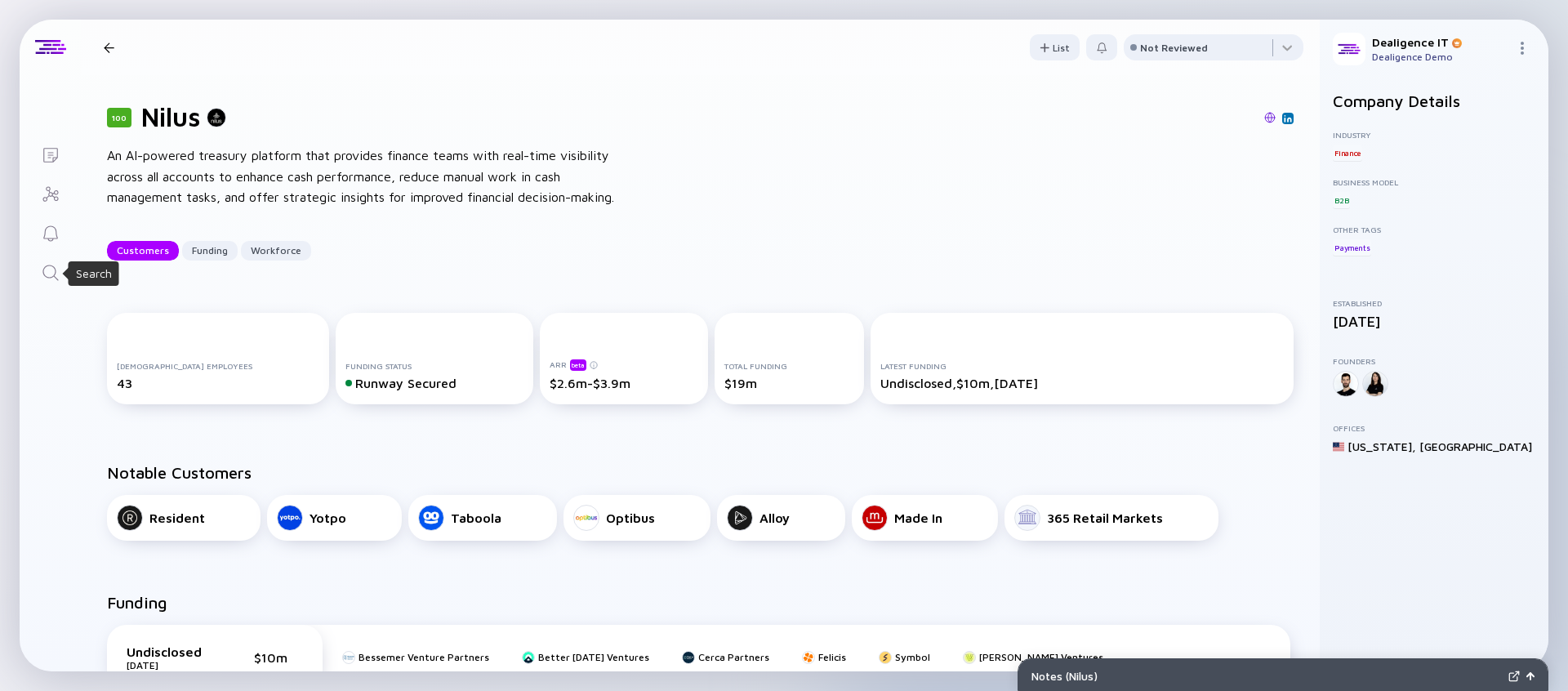 click 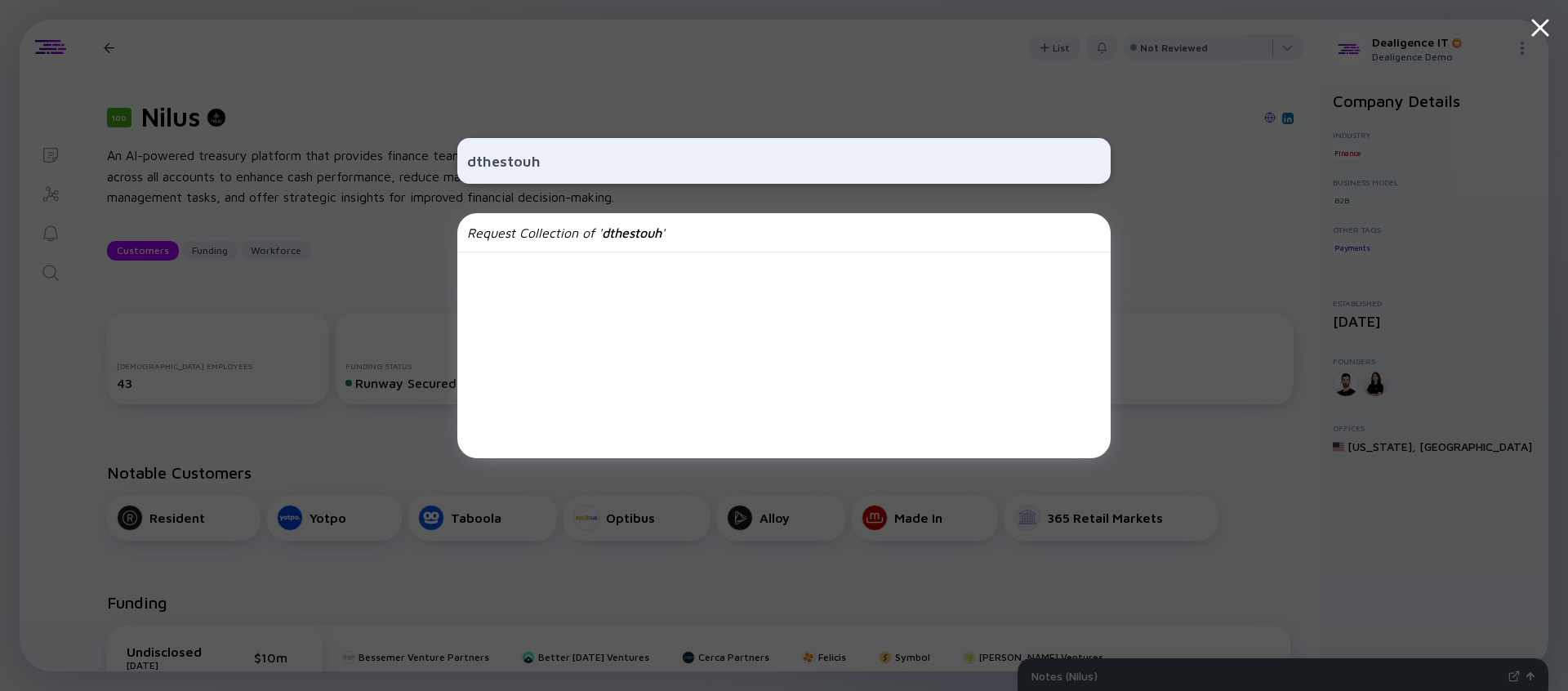 type on "dthestouh" 